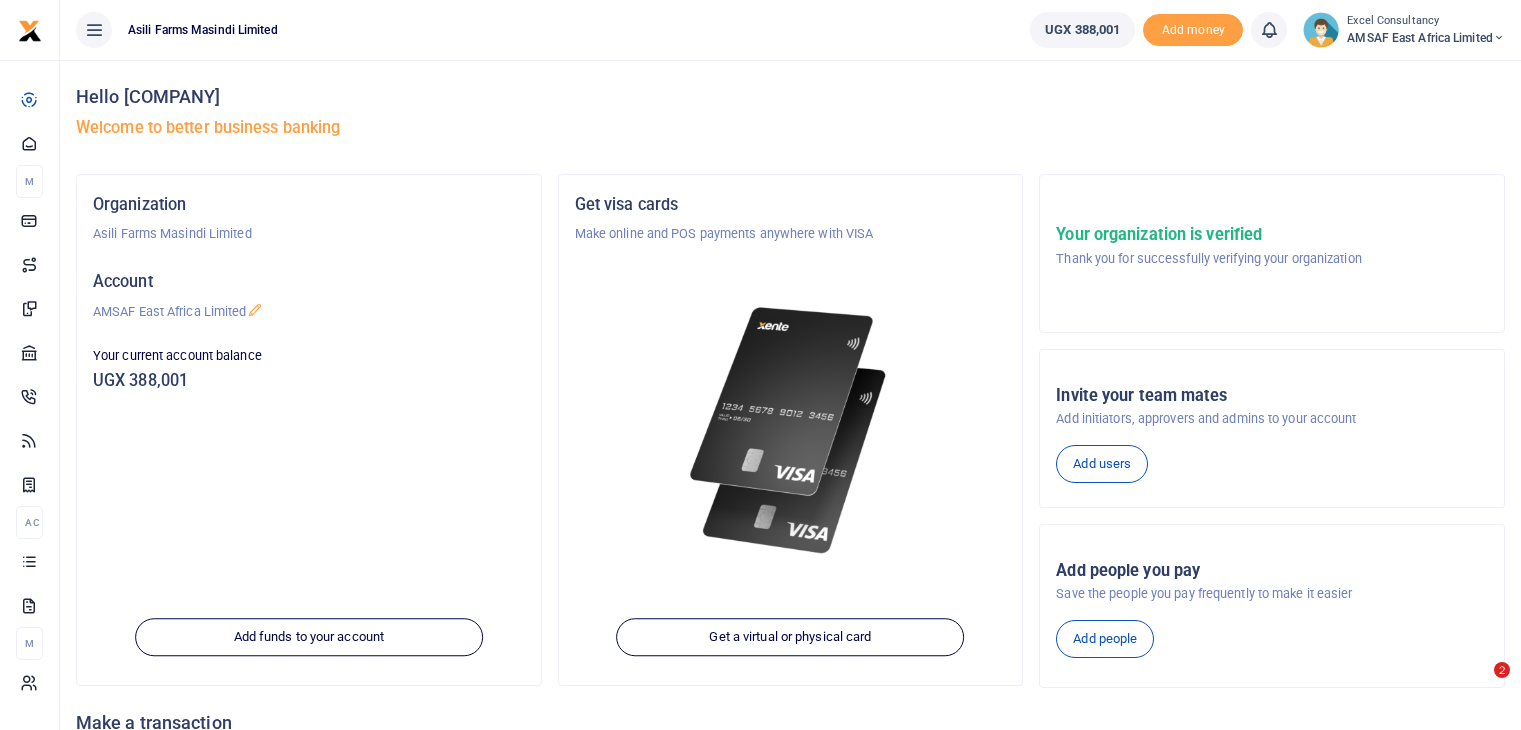 scroll, scrollTop: 0, scrollLeft: 0, axis: both 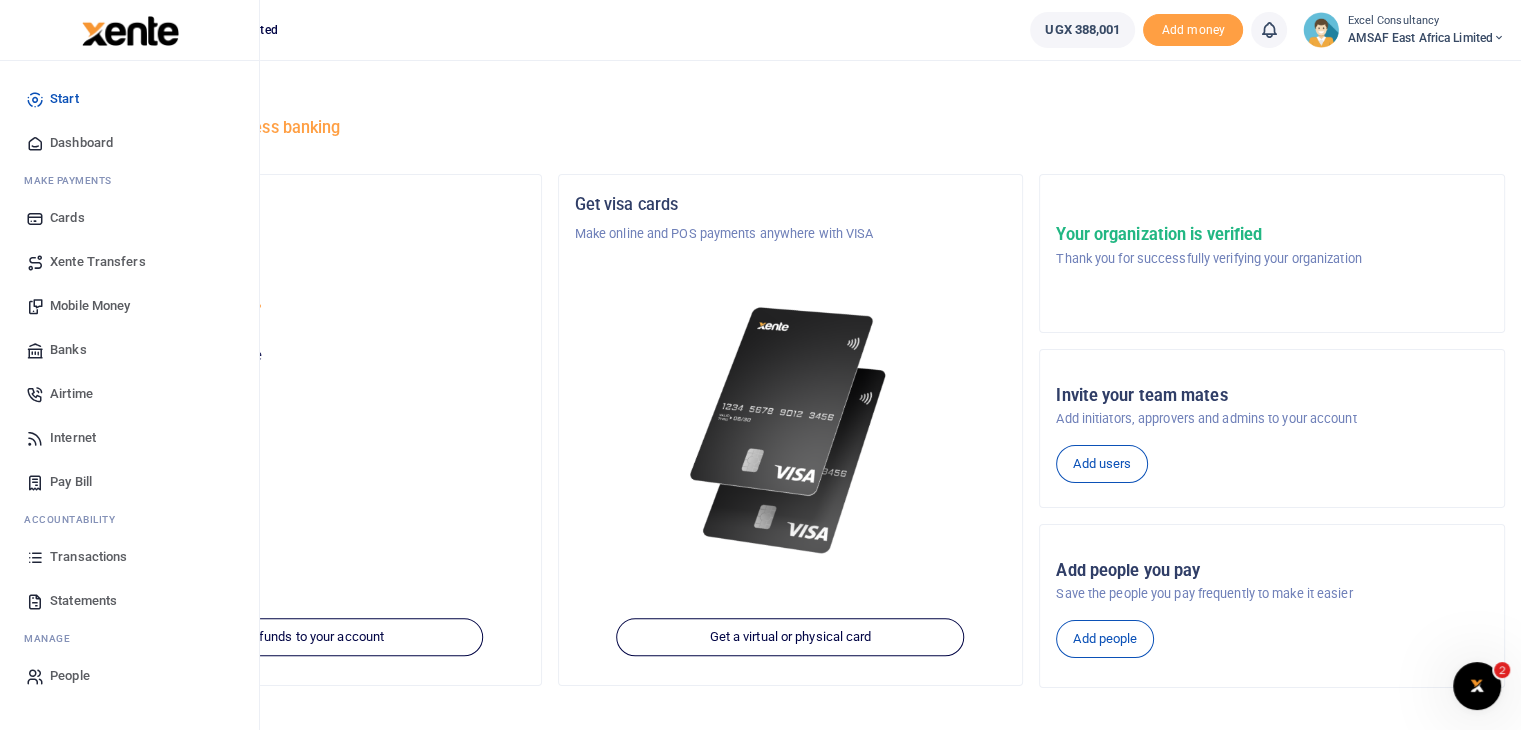 click on "Transactions" at bounding box center (88, 557) 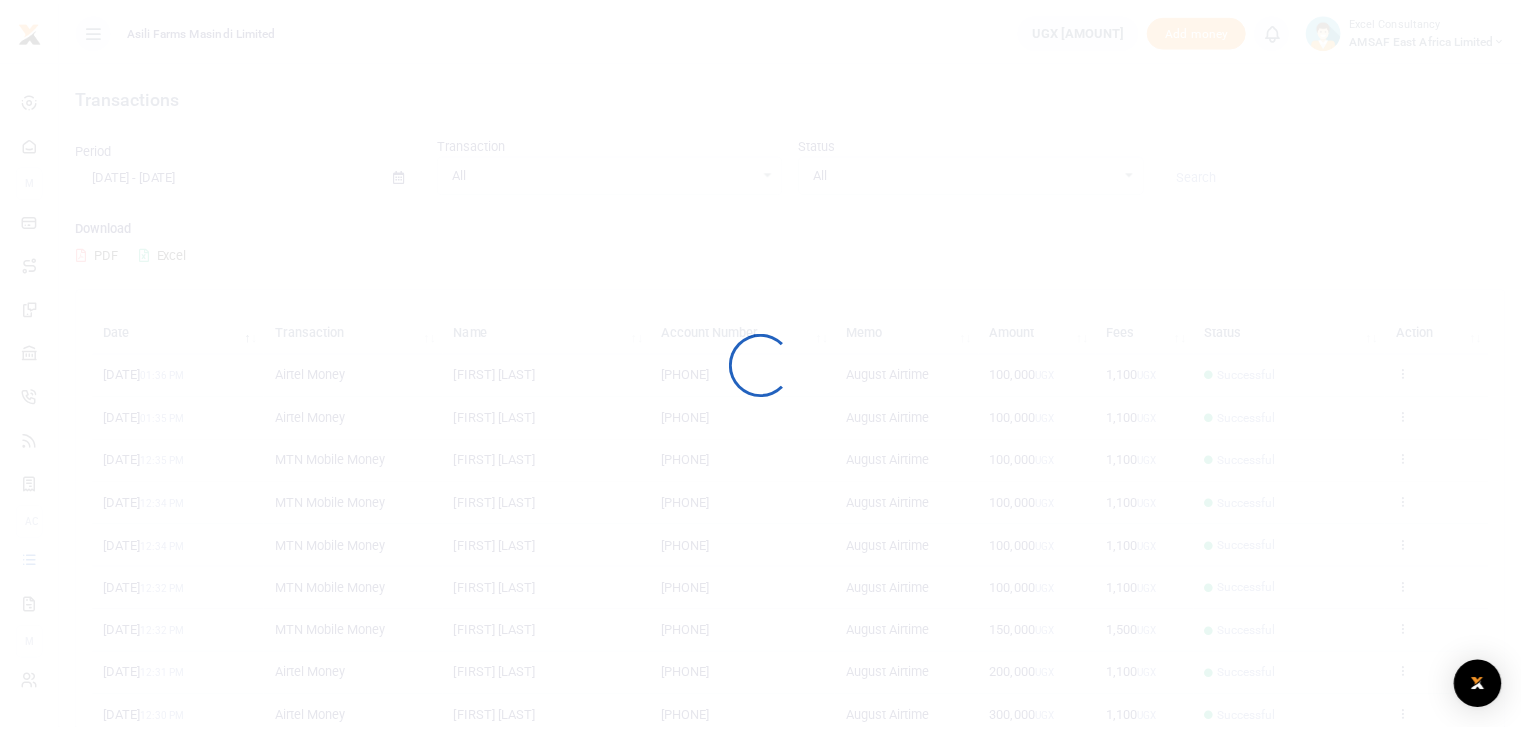 scroll, scrollTop: 0, scrollLeft: 0, axis: both 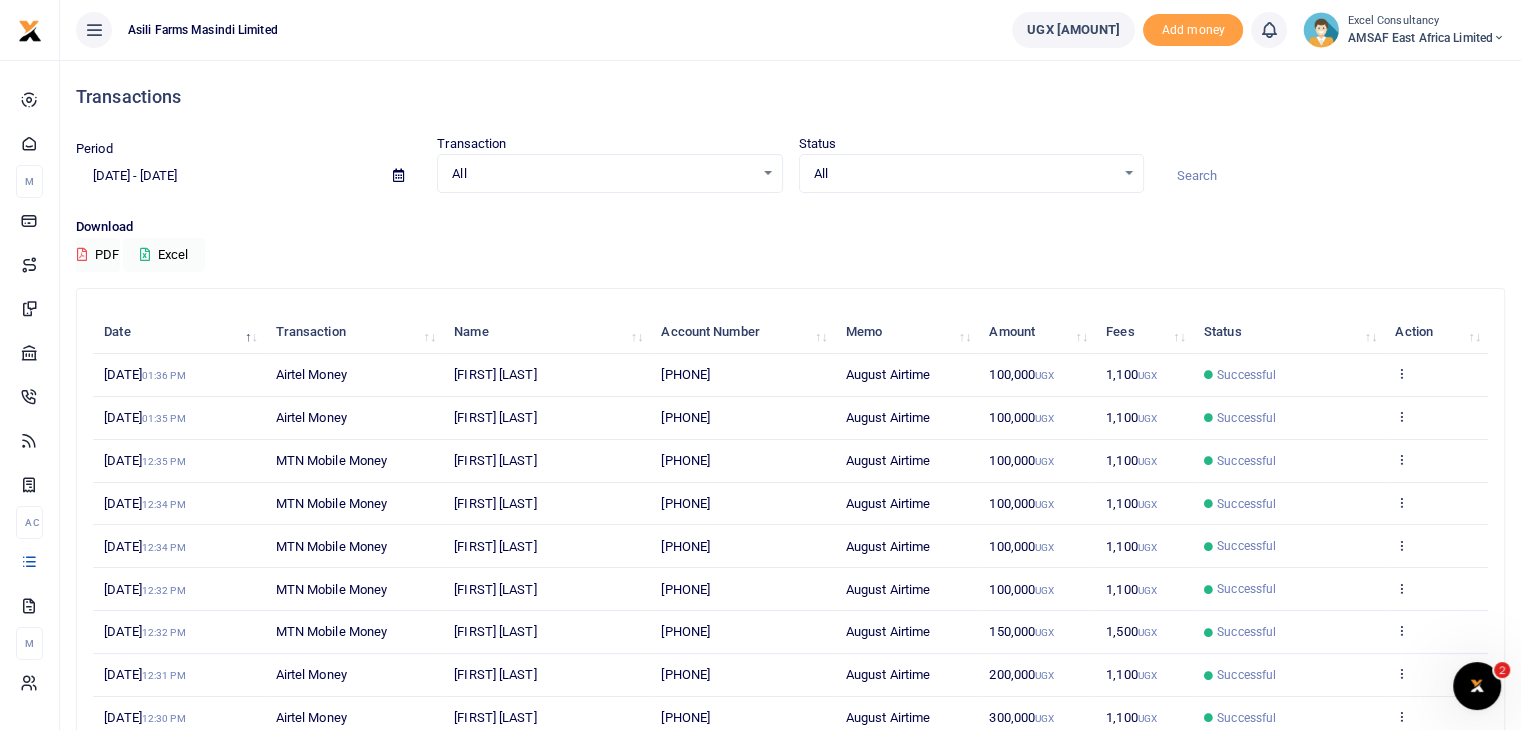 click at bounding box center [398, 175] 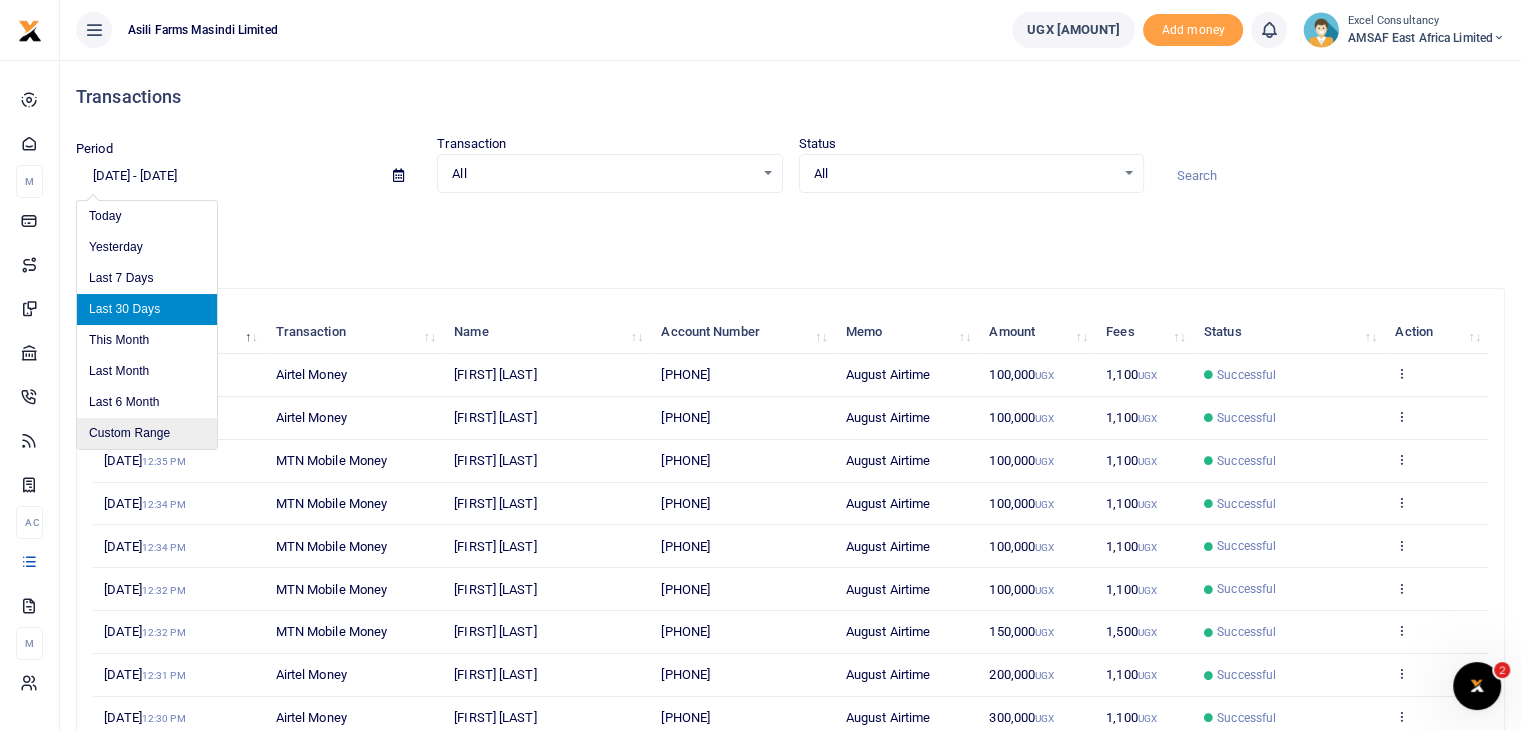 click on "Custom Range" at bounding box center [147, 433] 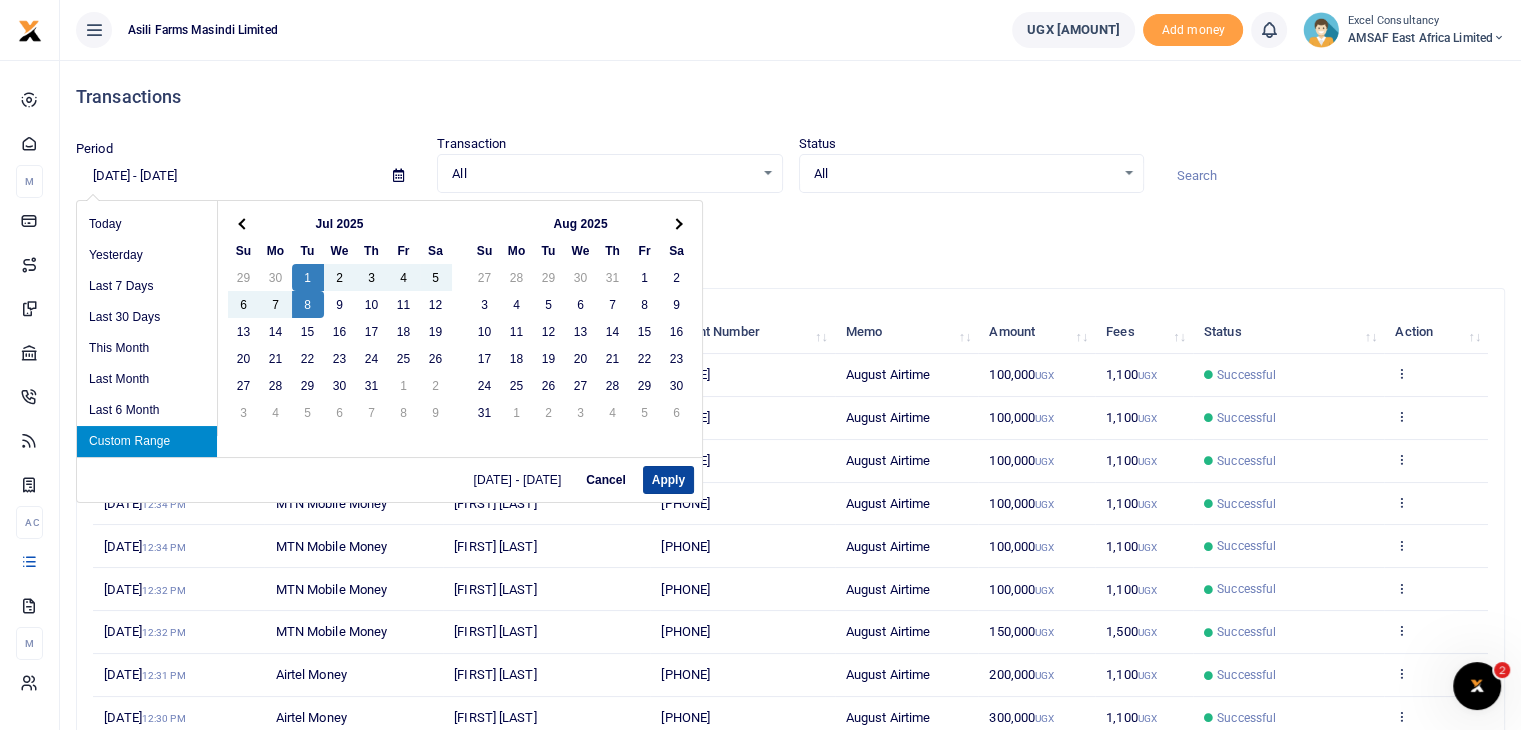 click on "Apply" at bounding box center (668, 480) 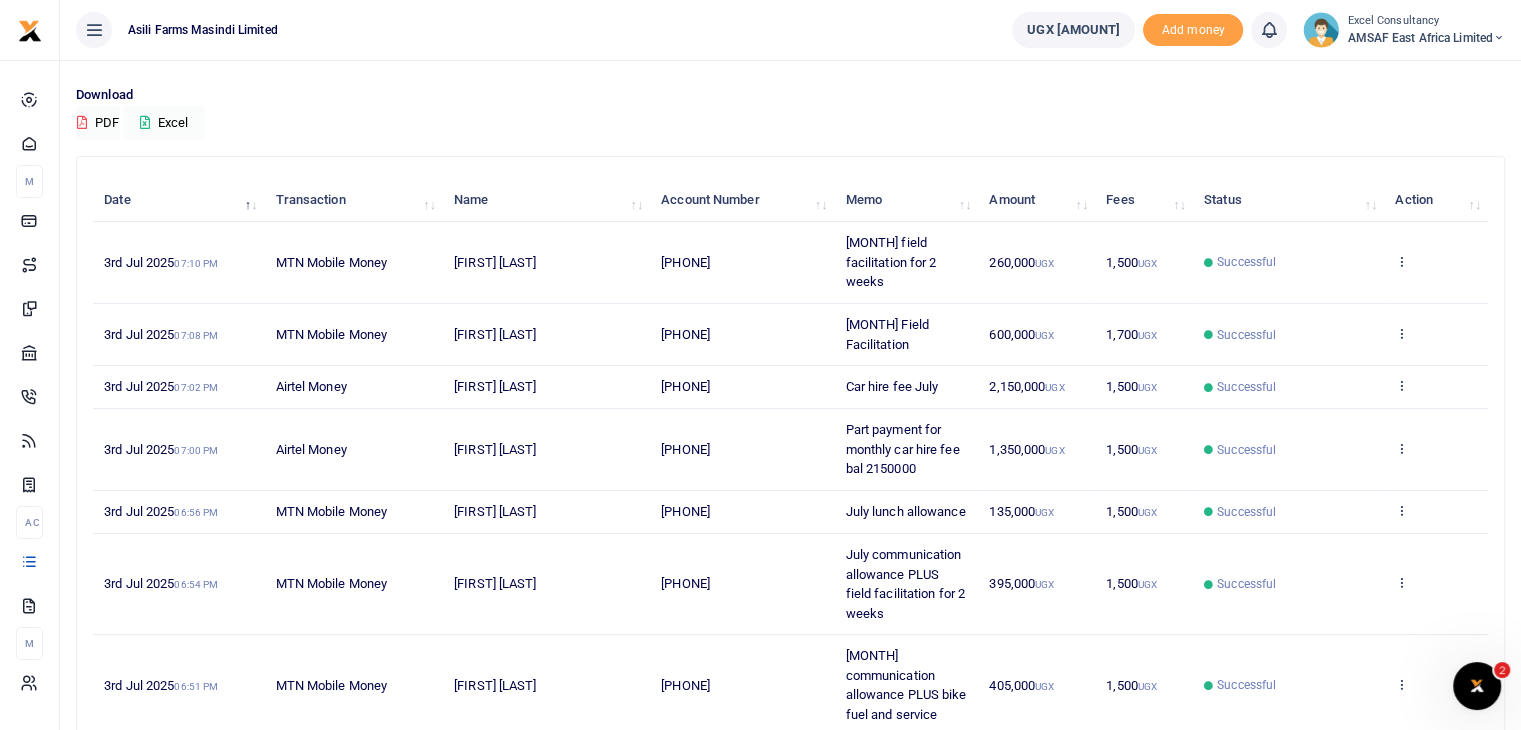 scroll, scrollTop: 200, scrollLeft: 0, axis: vertical 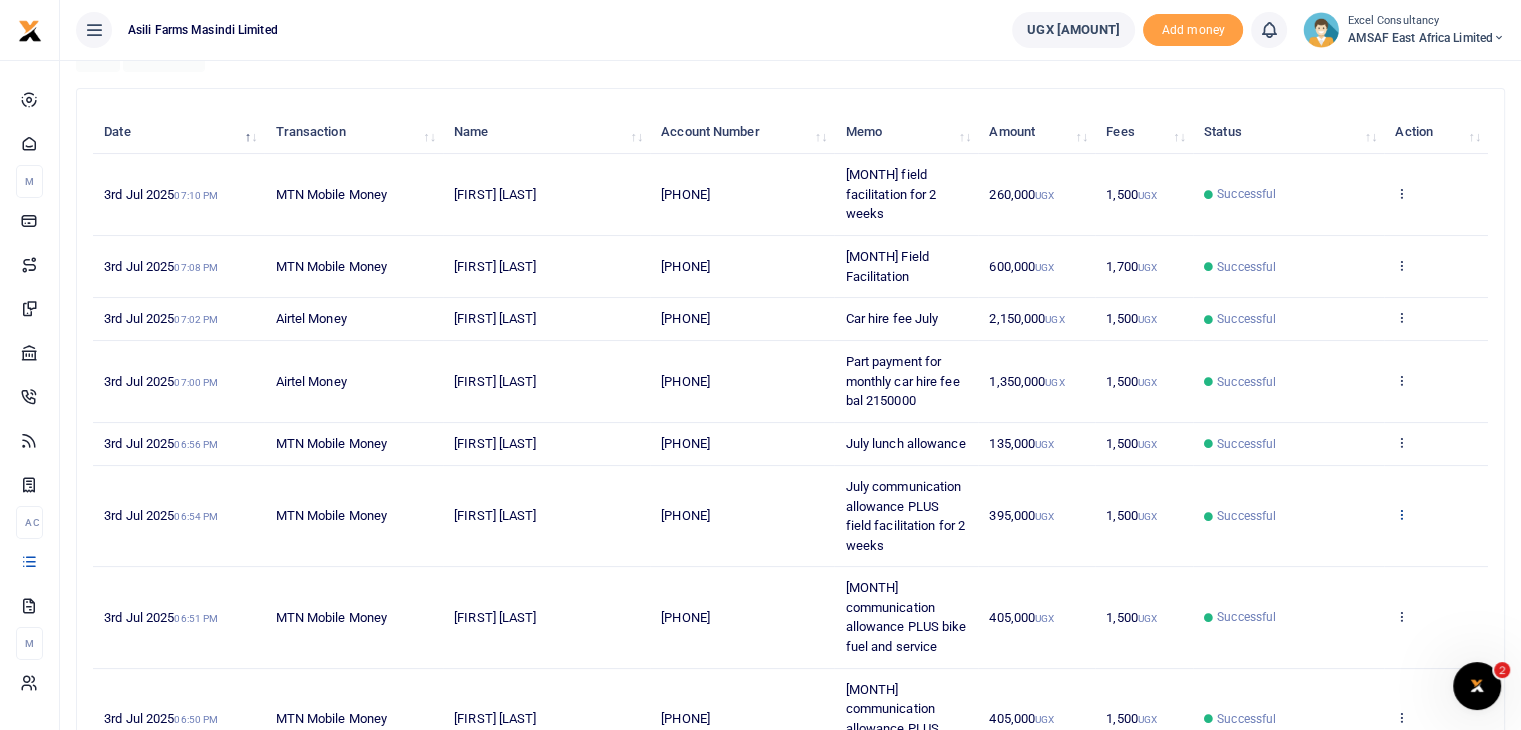 click at bounding box center (1401, 514) 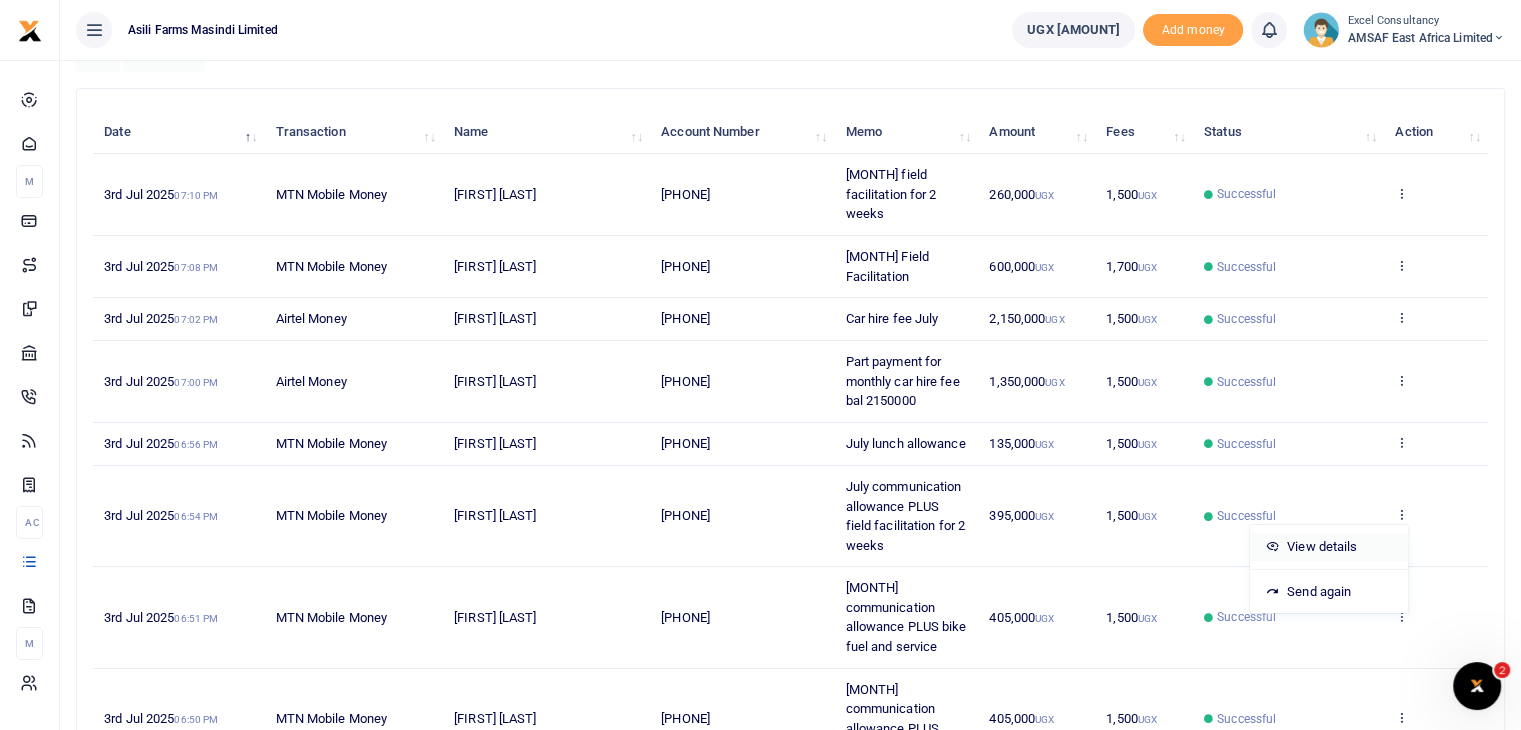 click on "View details" at bounding box center (1329, 547) 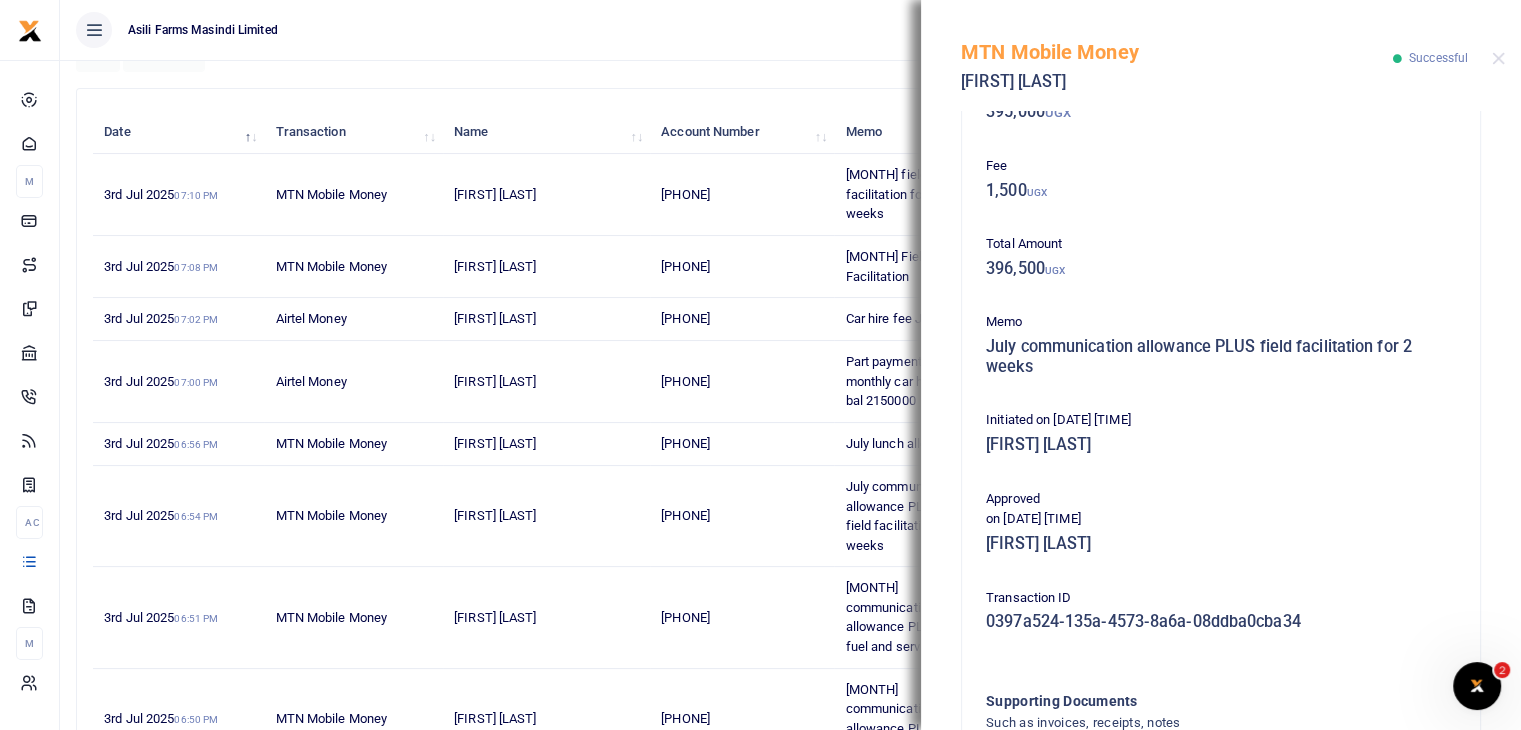 scroll, scrollTop: 0, scrollLeft: 0, axis: both 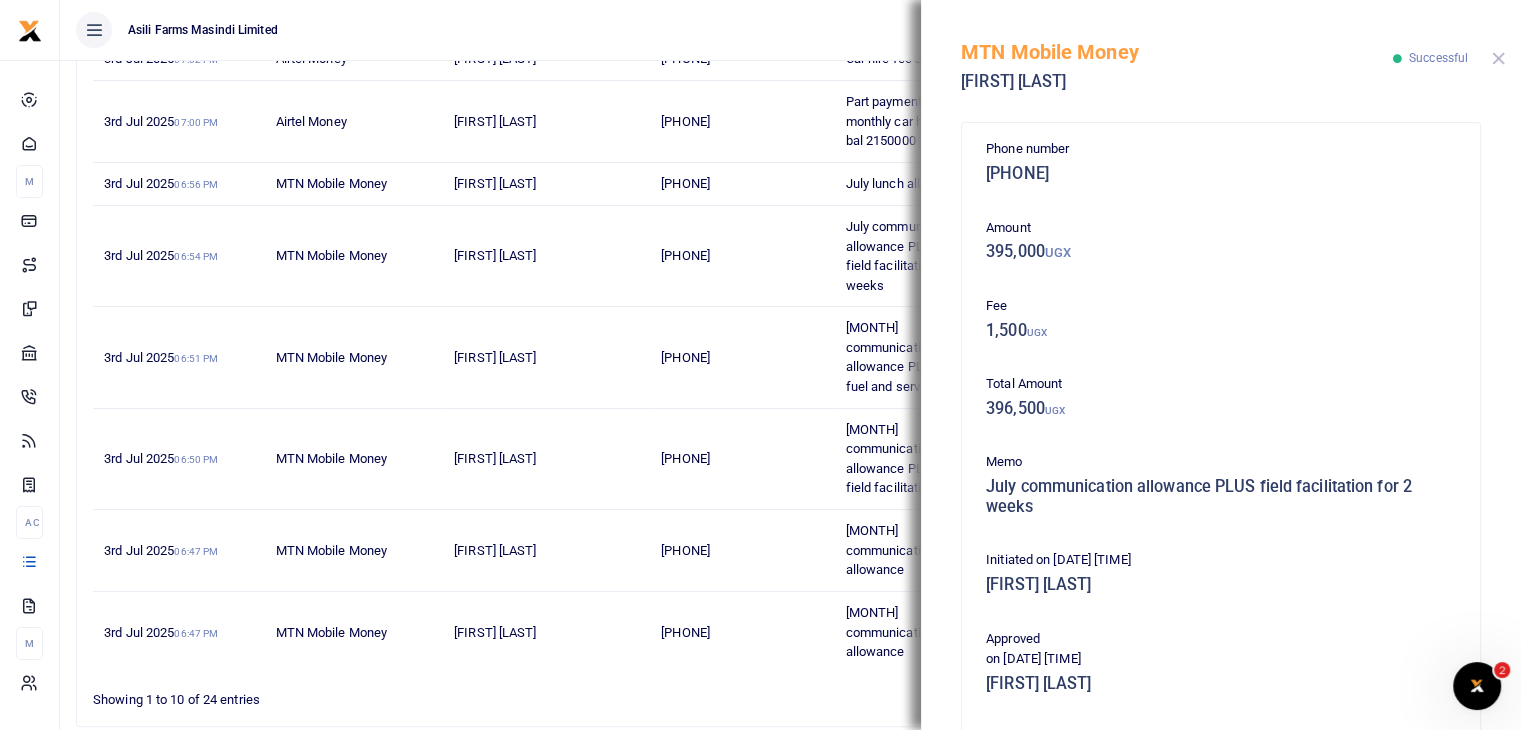 click at bounding box center [1498, 58] 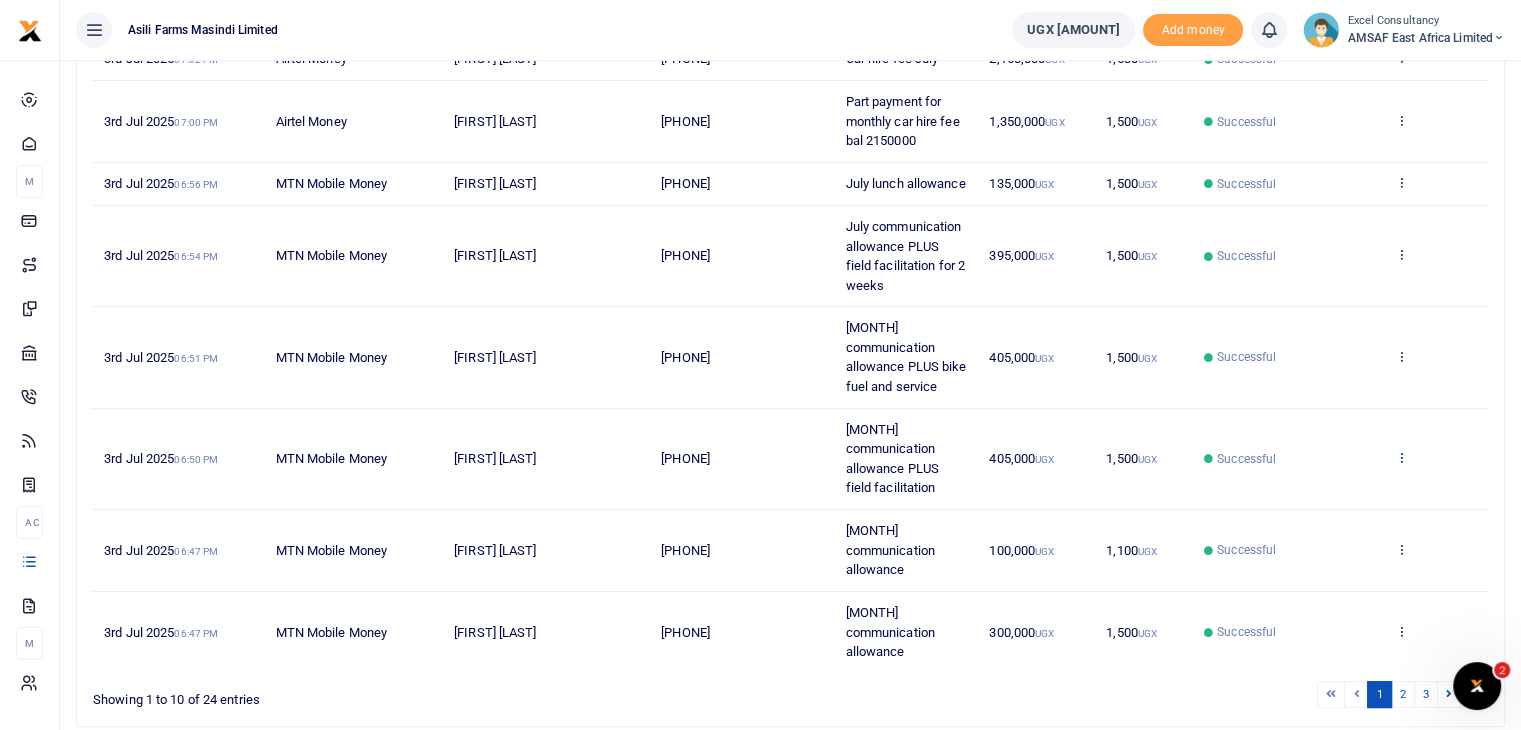click at bounding box center (1401, 457) 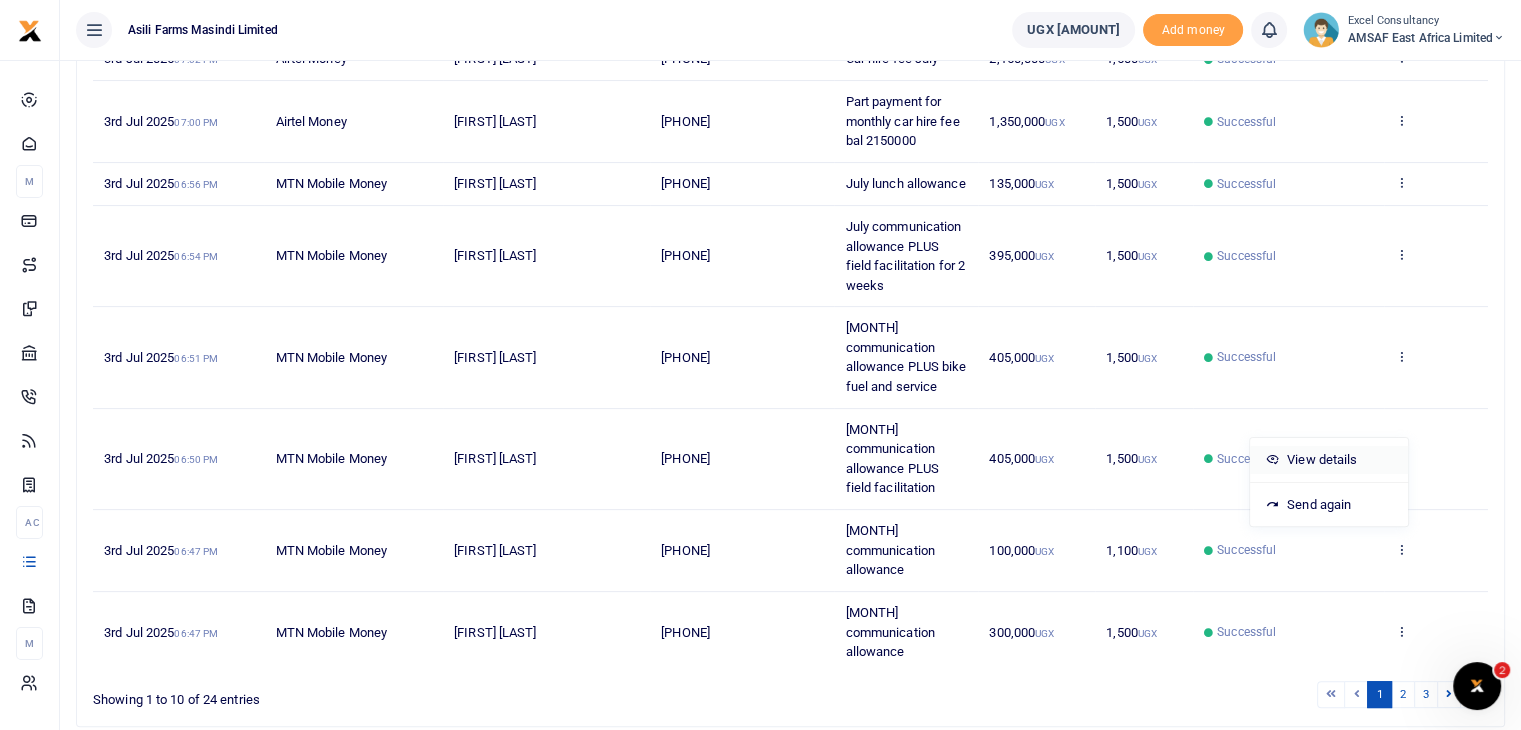 click on "View details" at bounding box center (1329, 460) 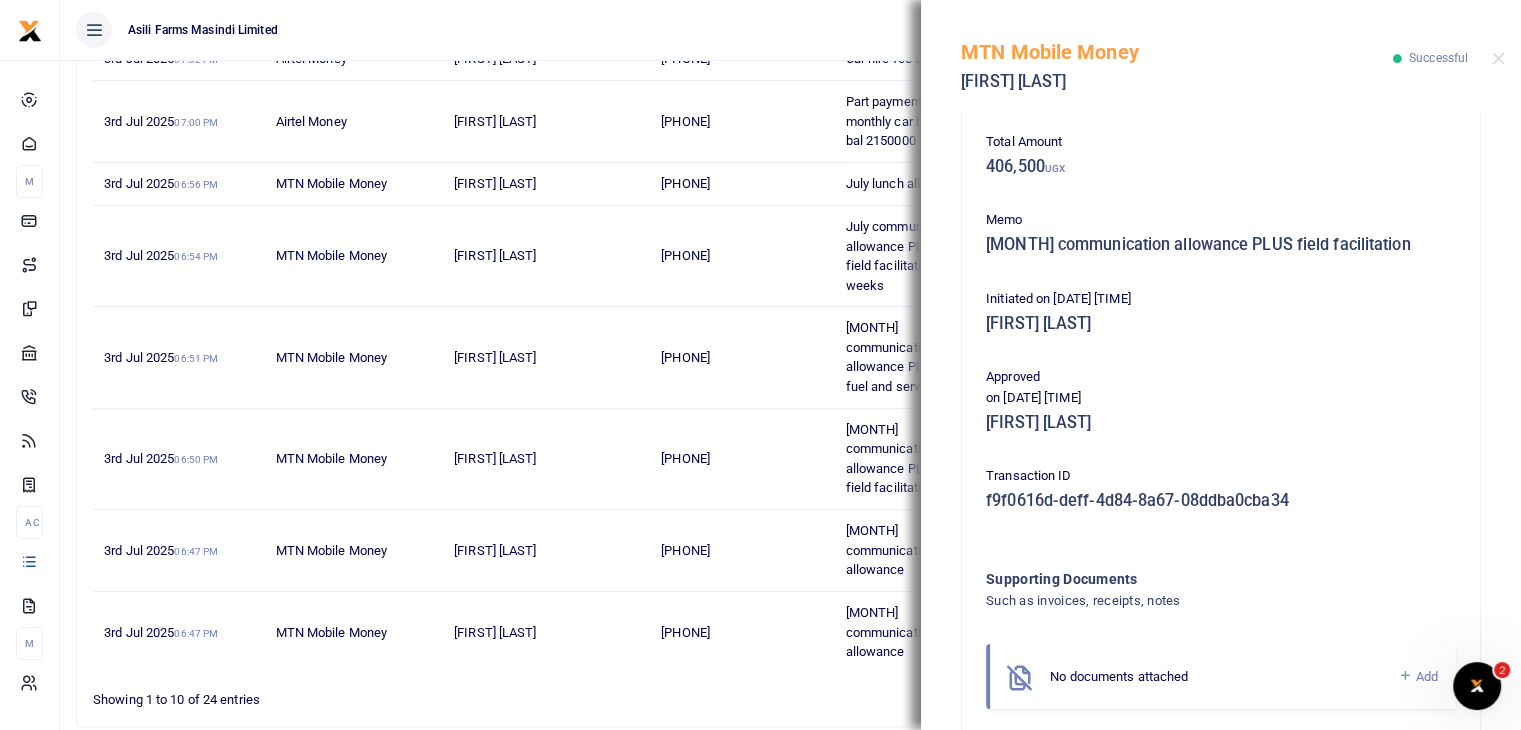 scroll, scrollTop: 333, scrollLeft: 0, axis: vertical 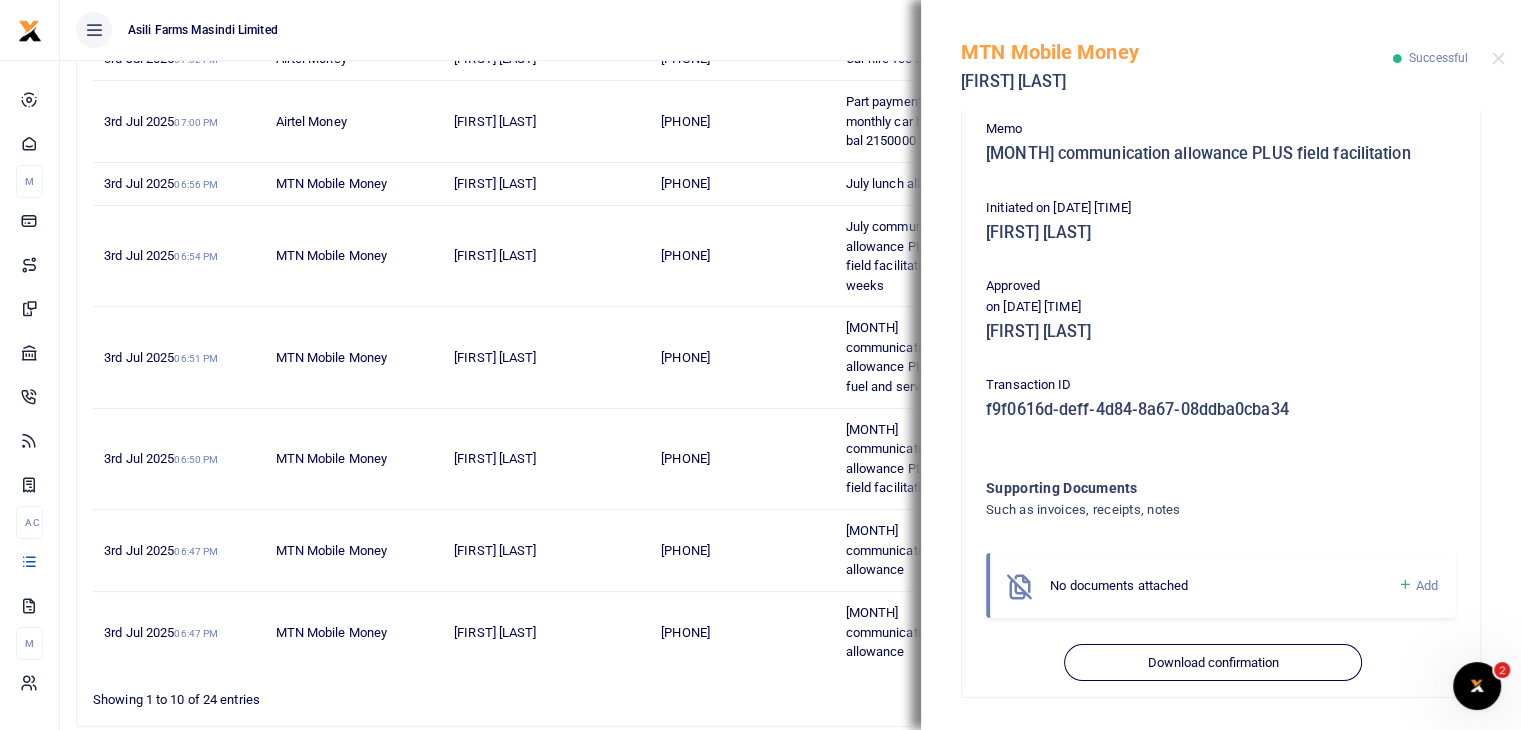 click at bounding box center (1404, 585) 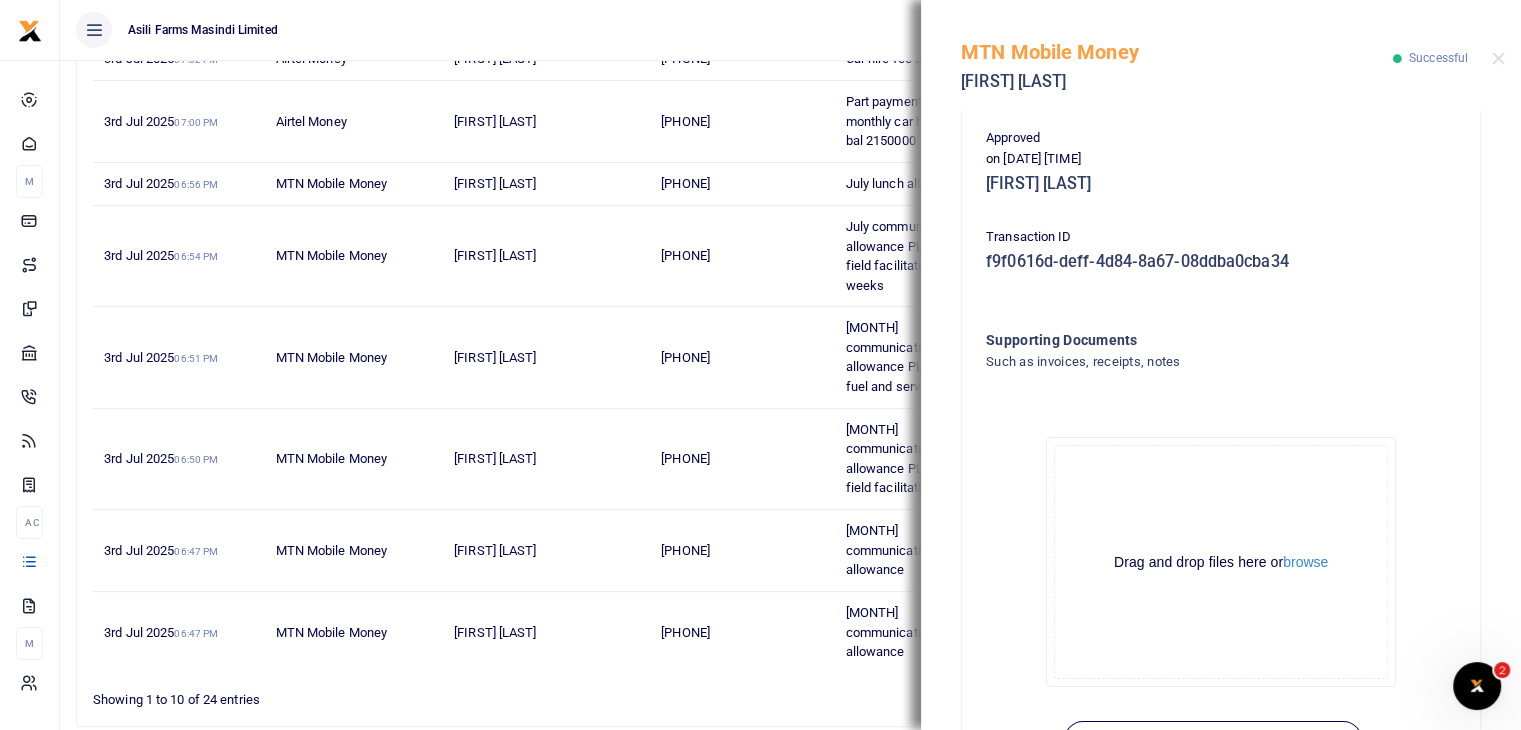 scroll, scrollTop: 558, scrollLeft: 0, axis: vertical 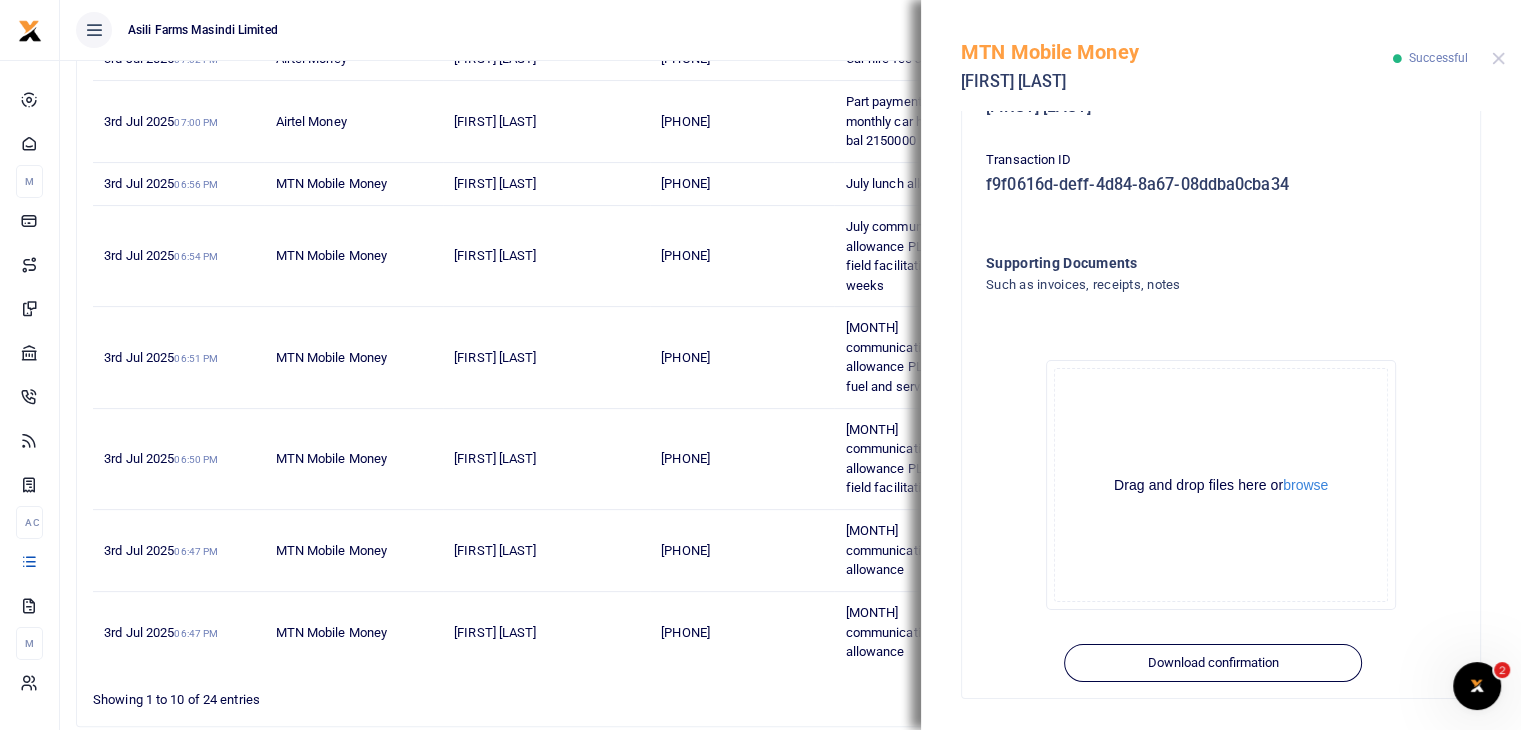 click on "MTN Mobile Money
Bagaya Joseph
Successful" at bounding box center [1221, 55] 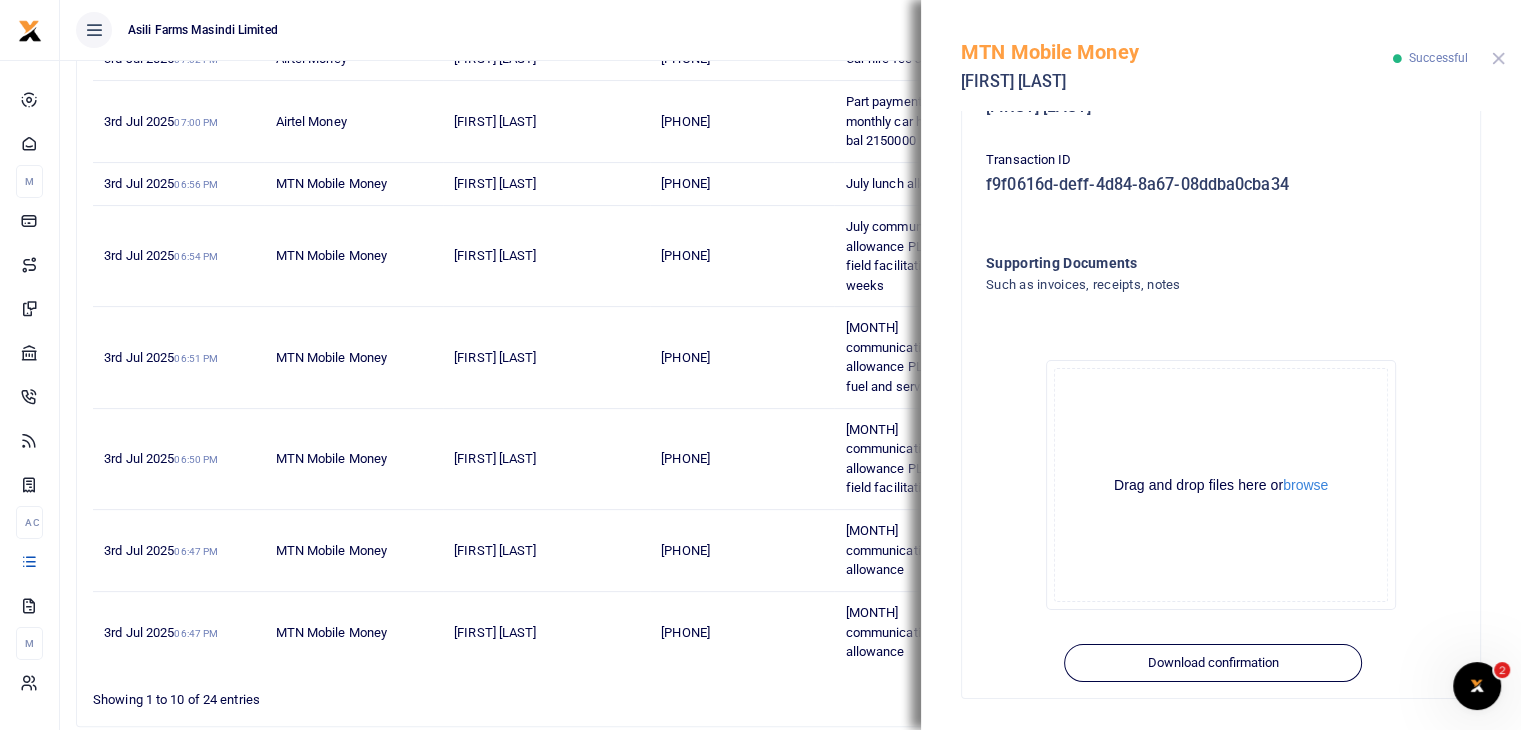 click at bounding box center [1498, 58] 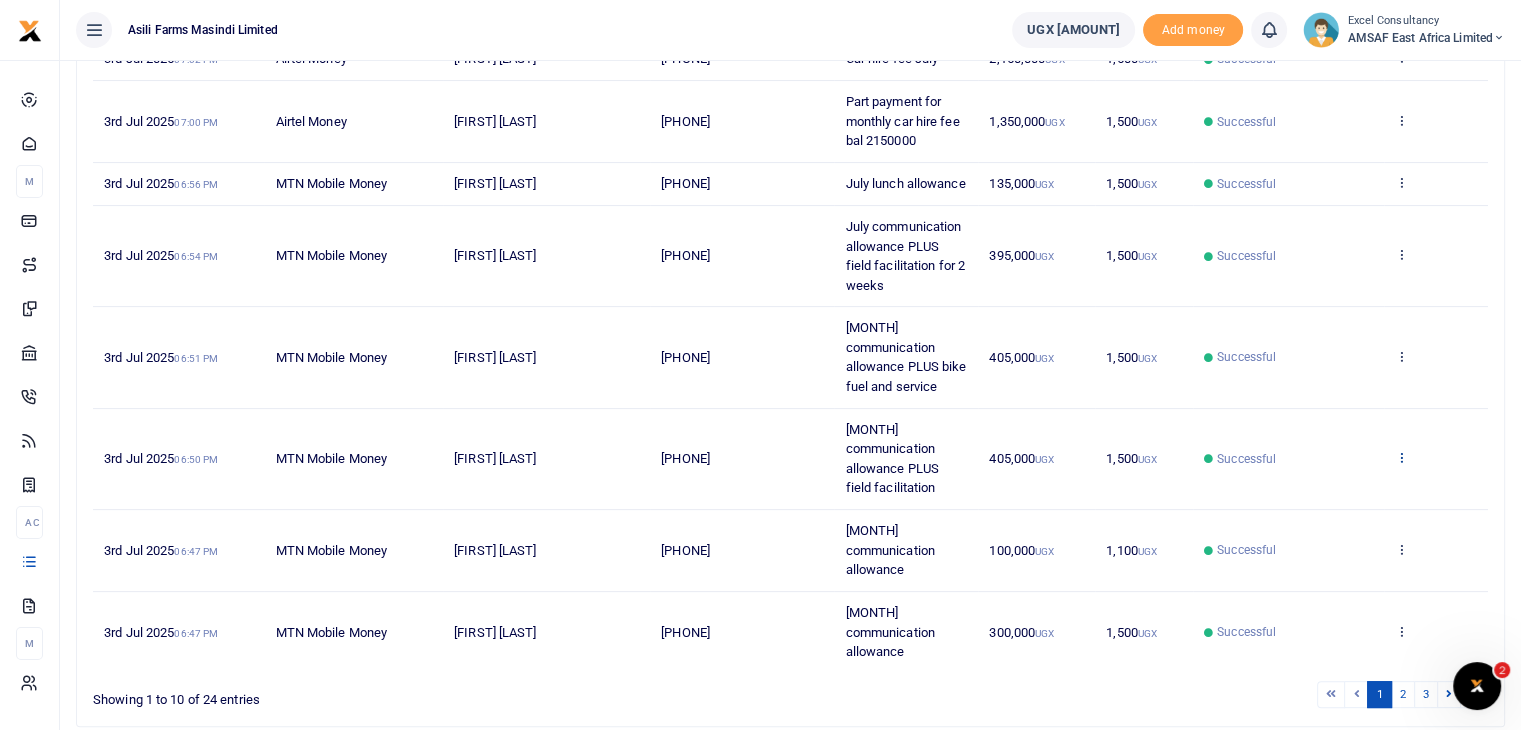 click at bounding box center (1401, 457) 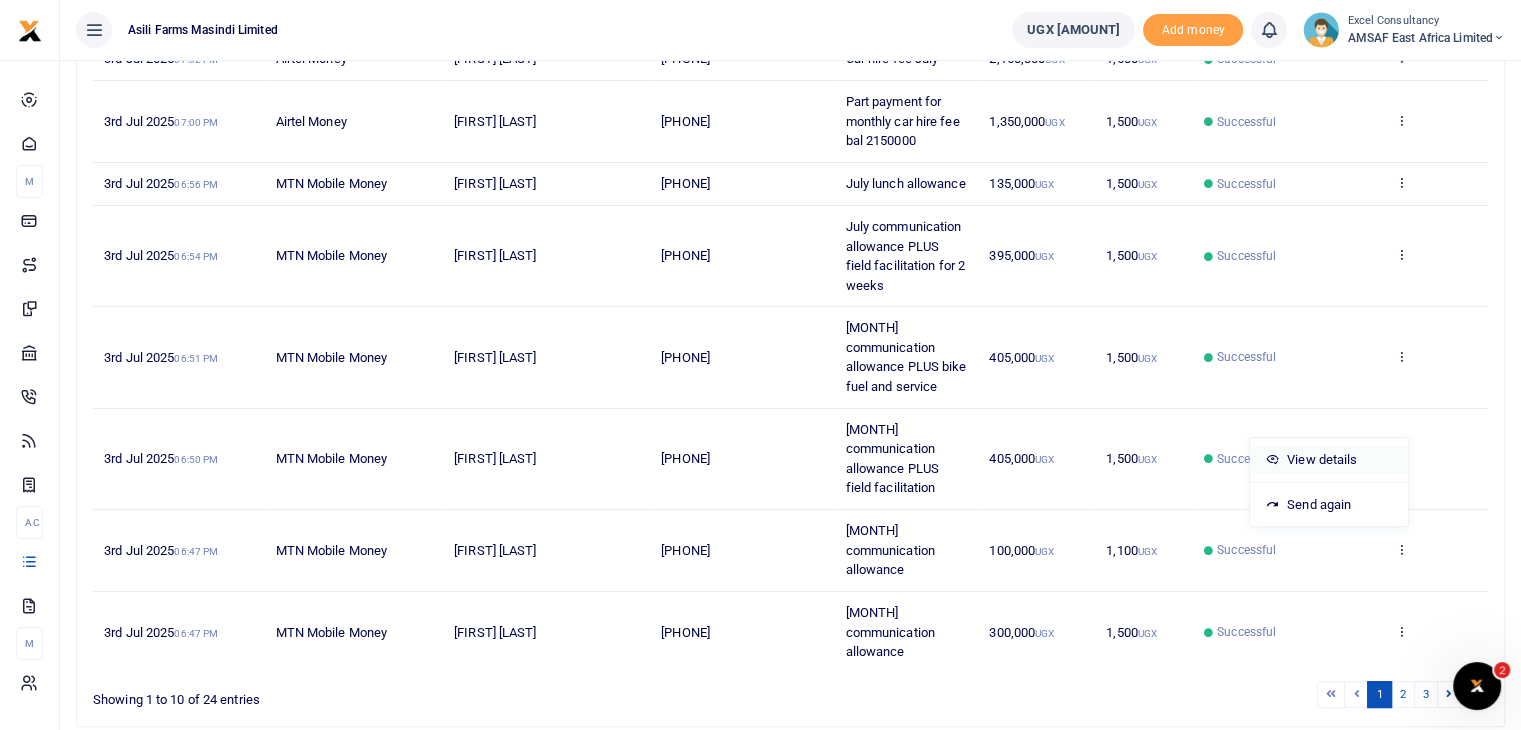 click on "View details" at bounding box center (1329, 460) 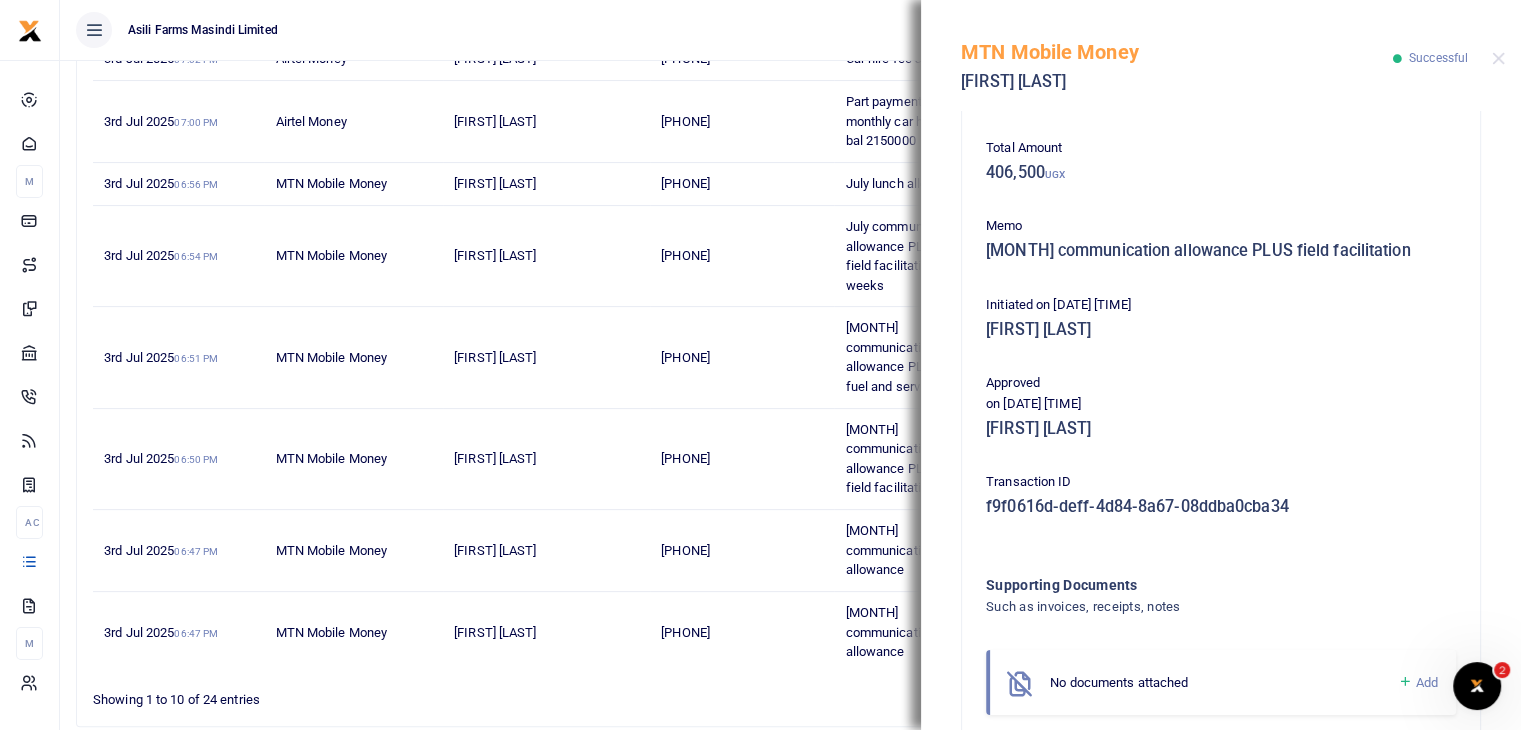 scroll, scrollTop: 333, scrollLeft: 0, axis: vertical 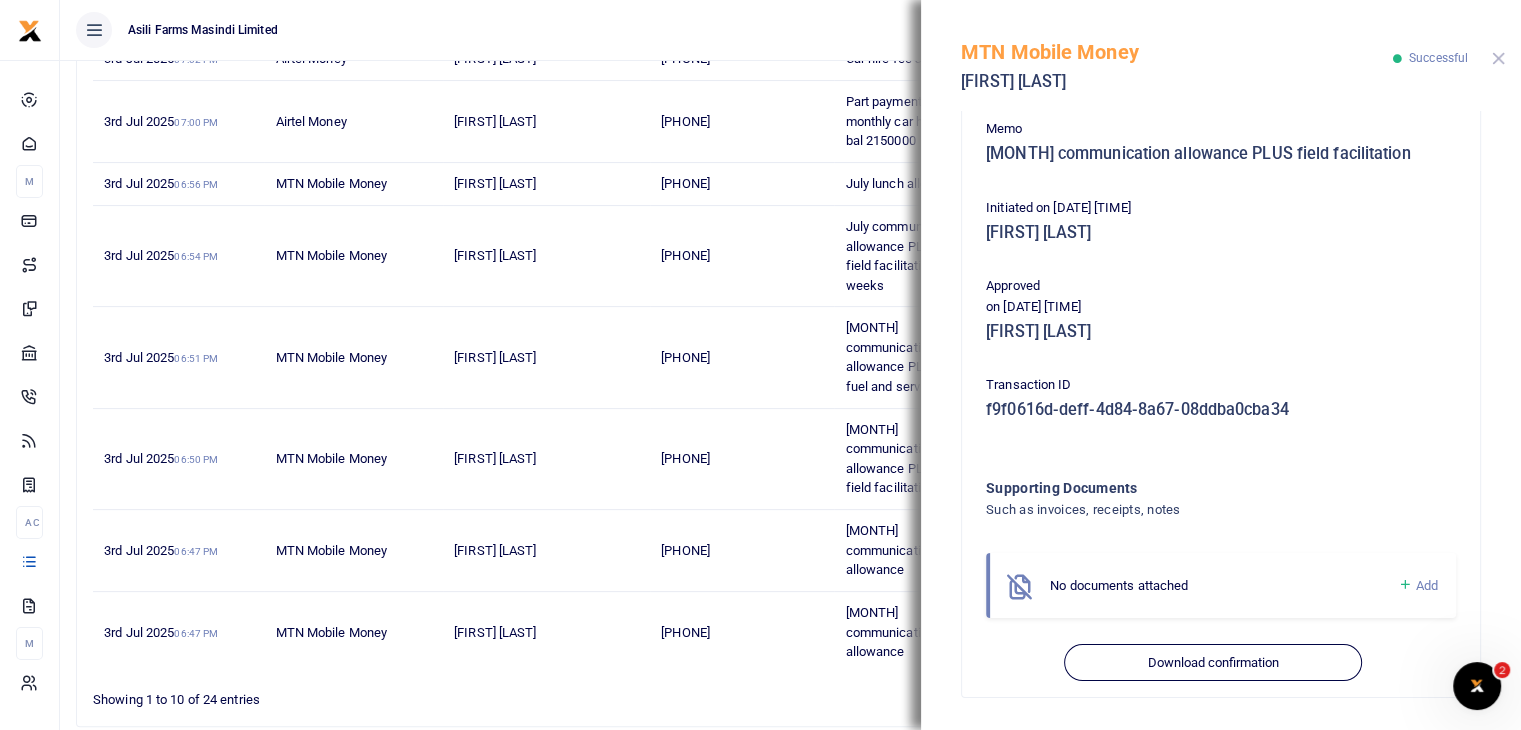 click at bounding box center [1498, 58] 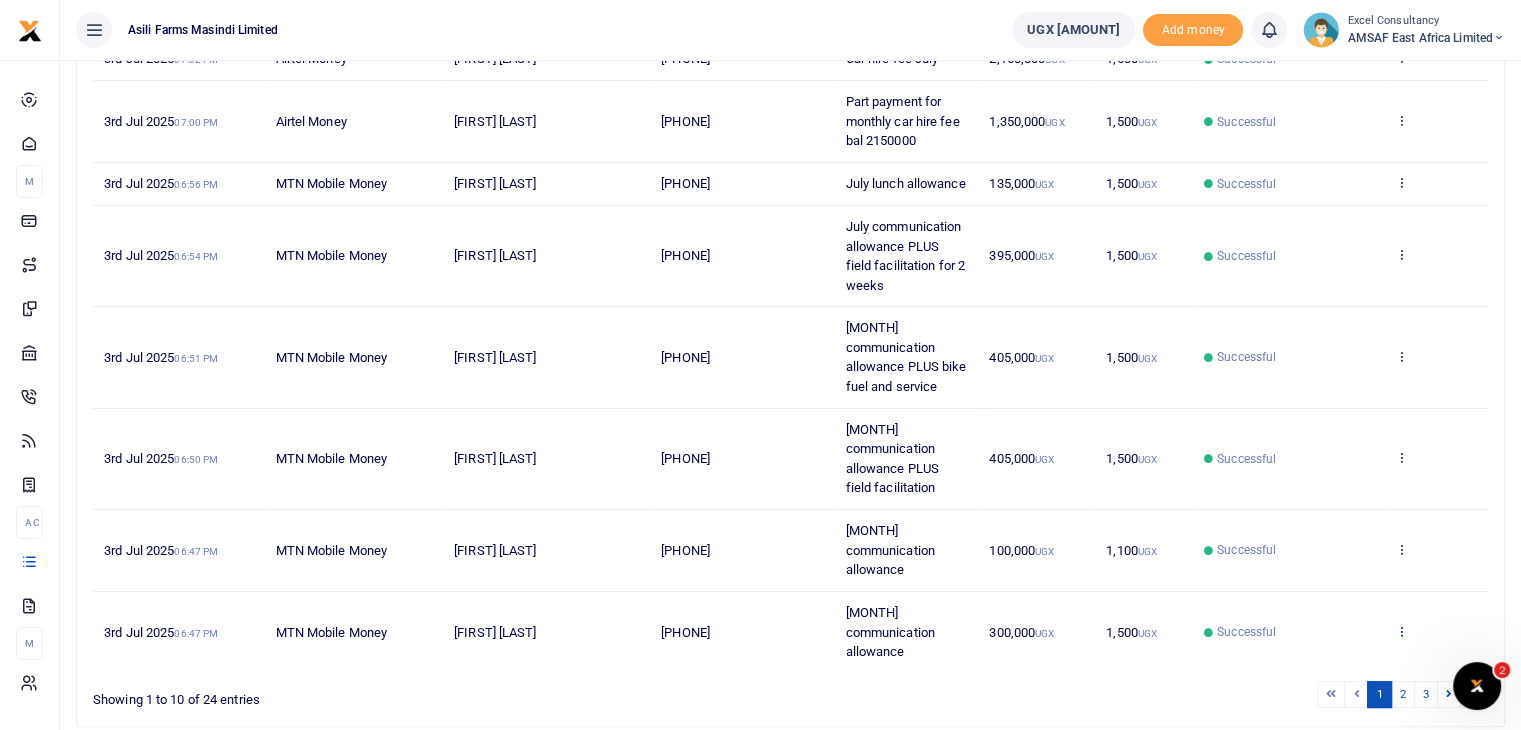 click at bounding box center (1401, 631) 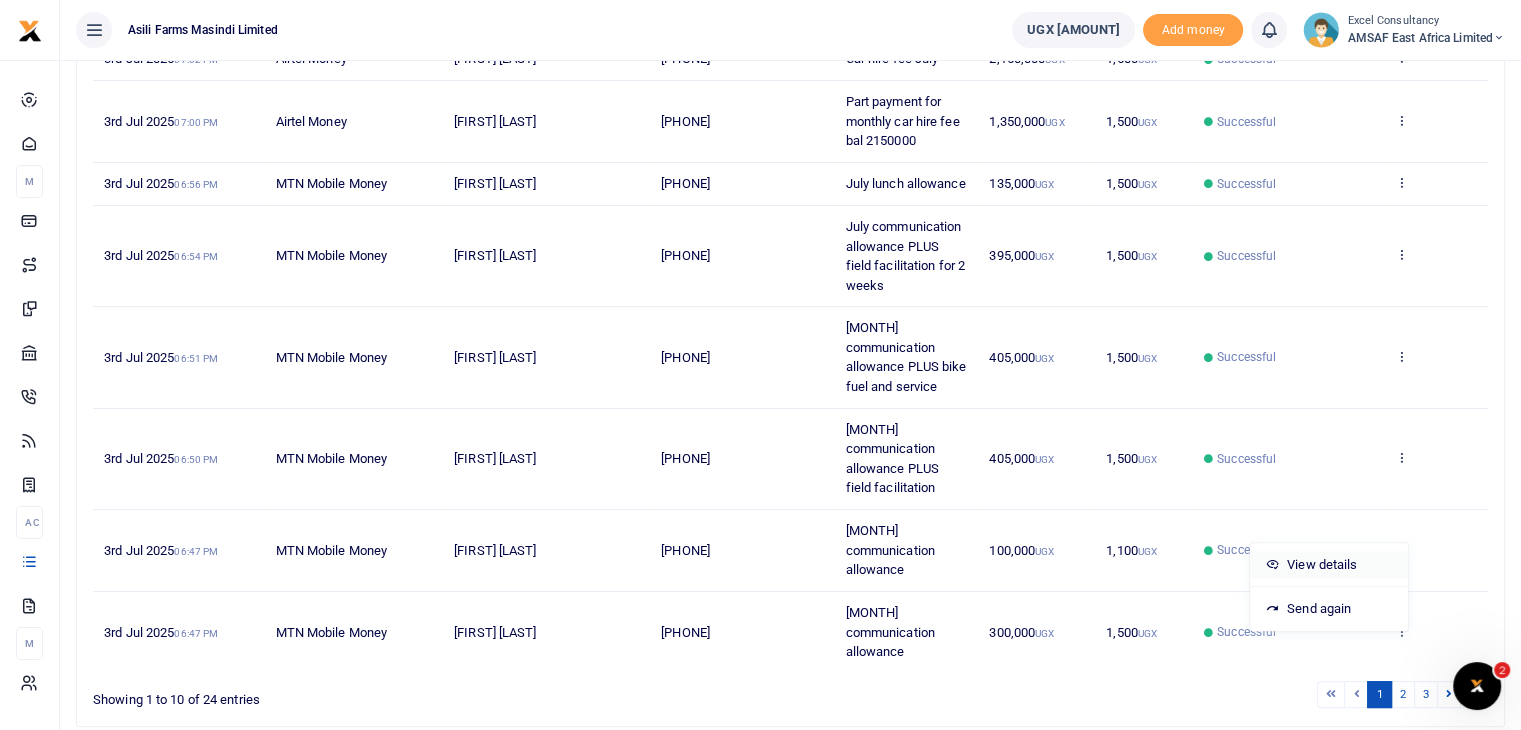 click on "View details" at bounding box center [1329, 565] 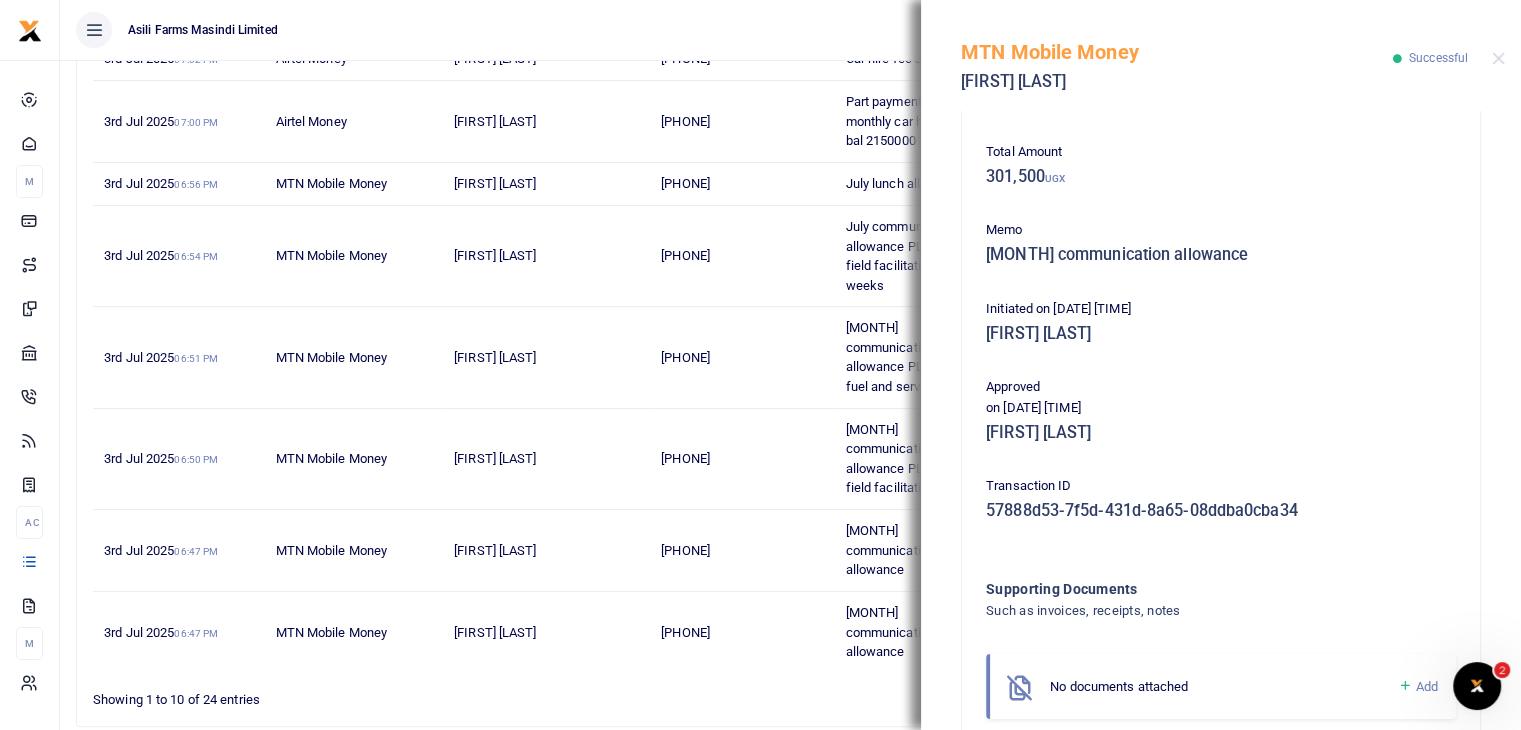 scroll, scrollTop: 333, scrollLeft: 0, axis: vertical 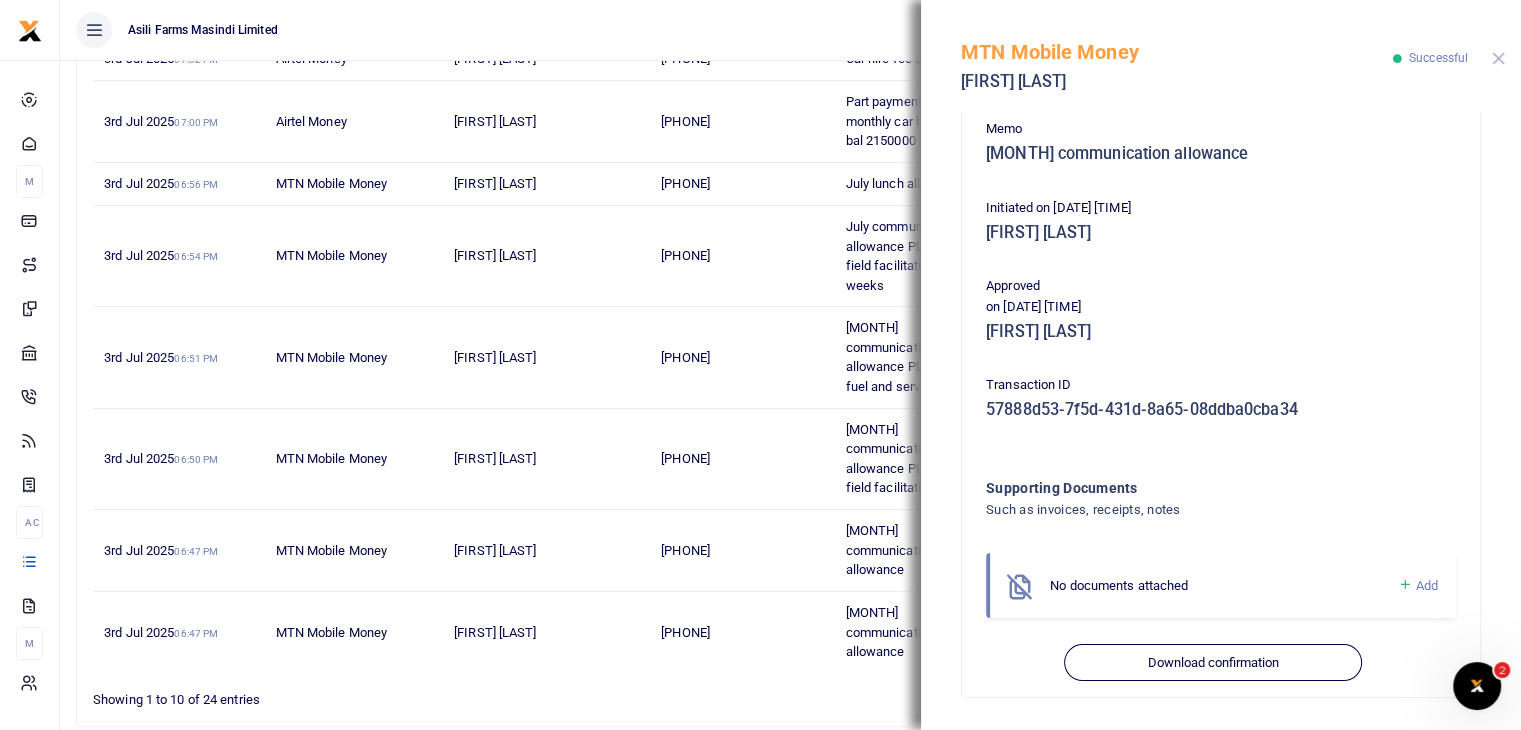 click at bounding box center (1498, 58) 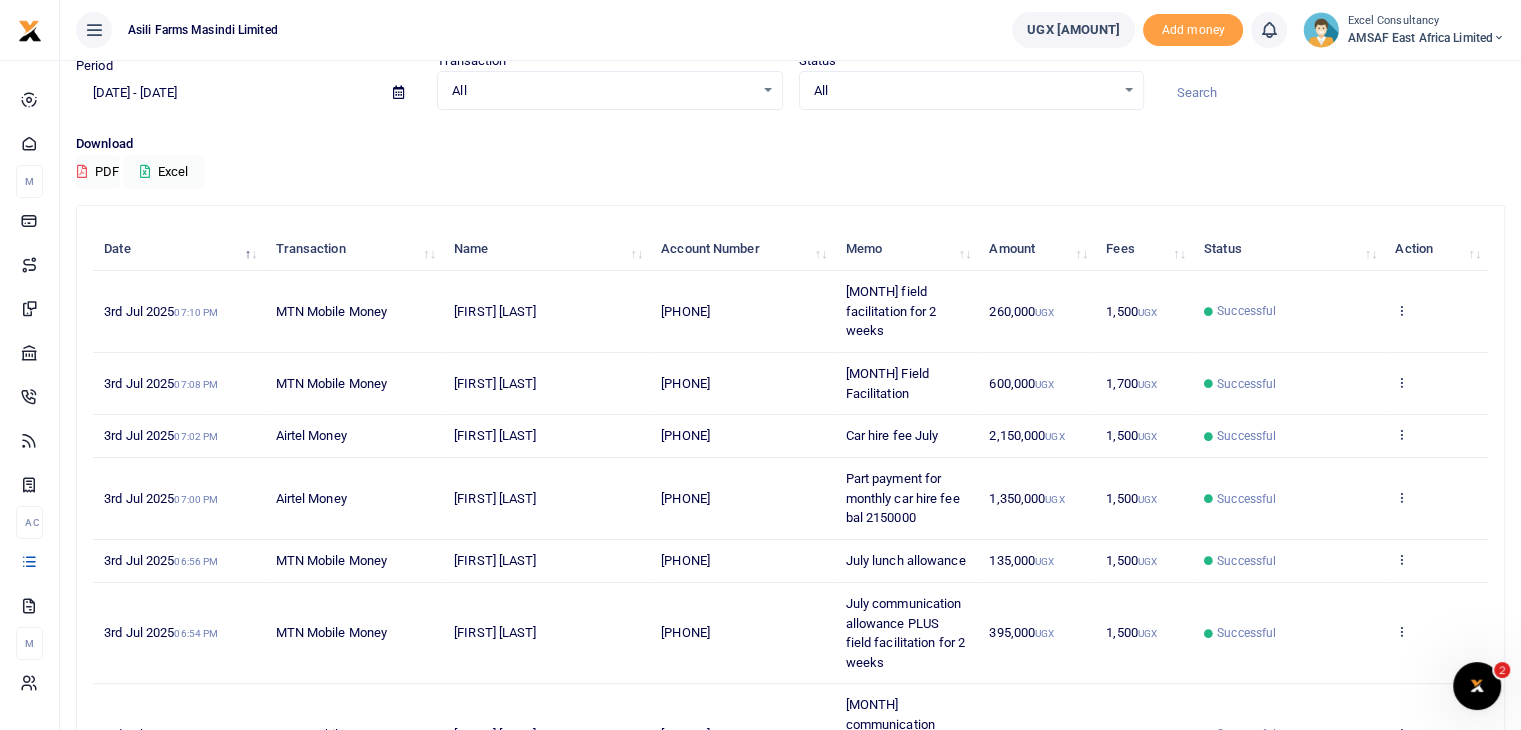 scroll, scrollTop: 0, scrollLeft: 0, axis: both 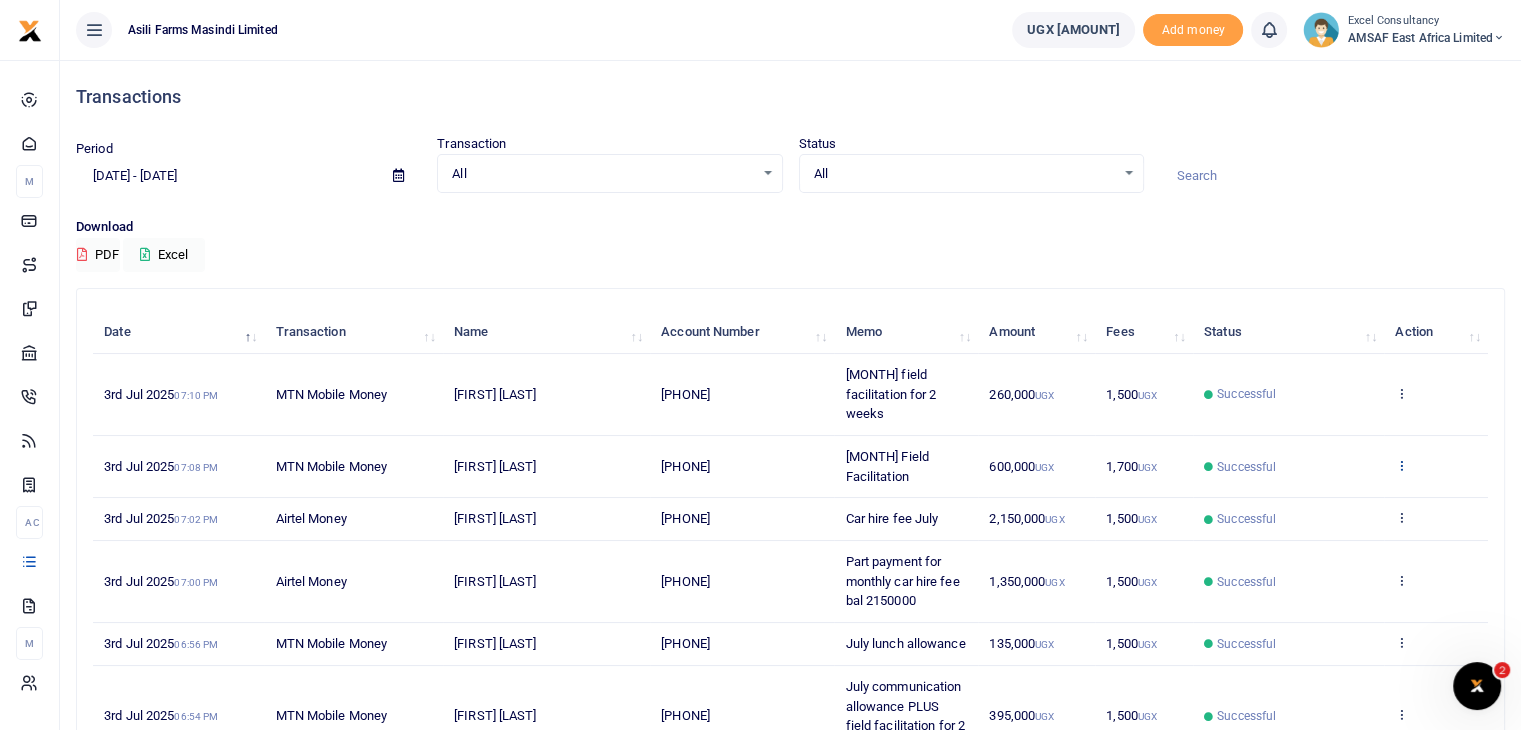 click at bounding box center (1401, 465) 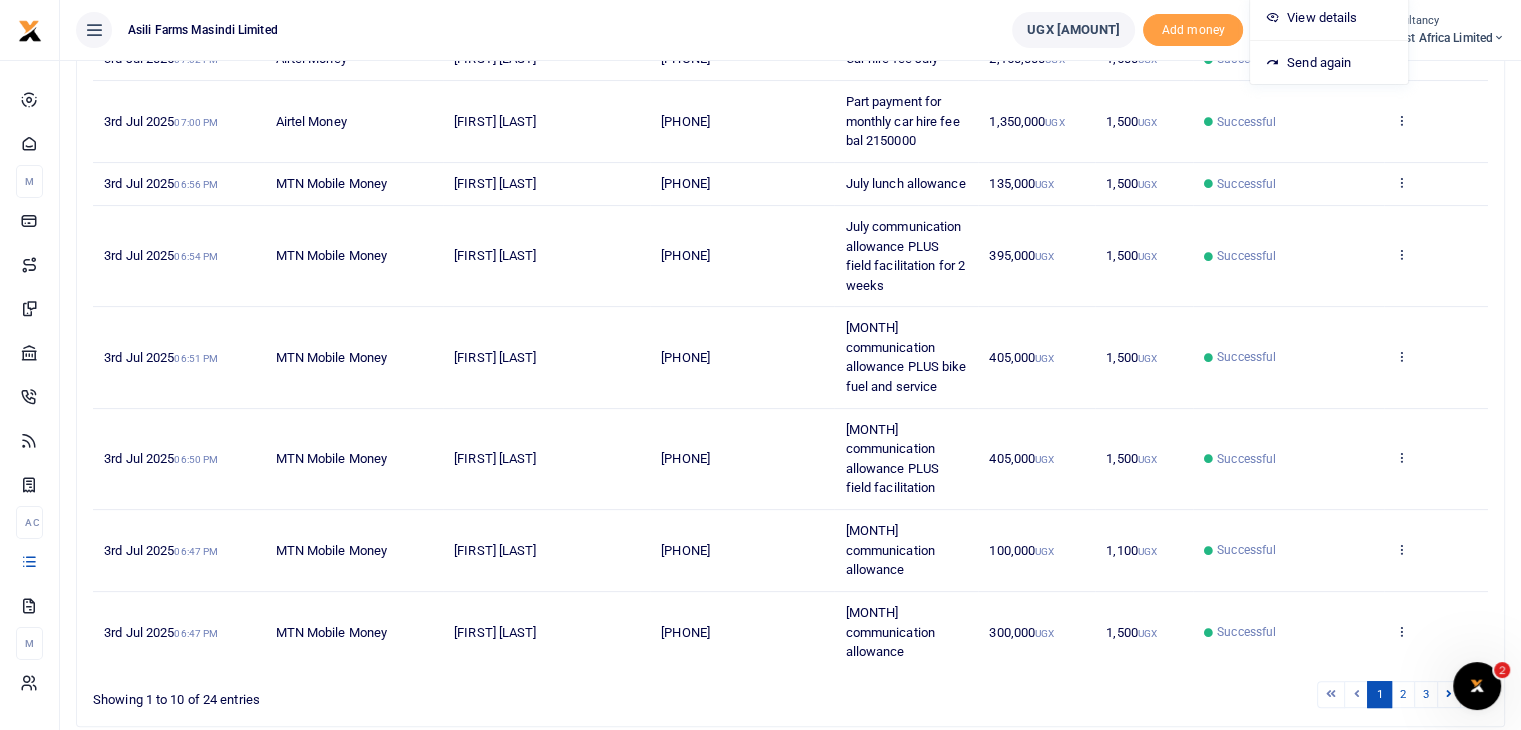 scroll, scrollTop: 0, scrollLeft: 0, axis: both 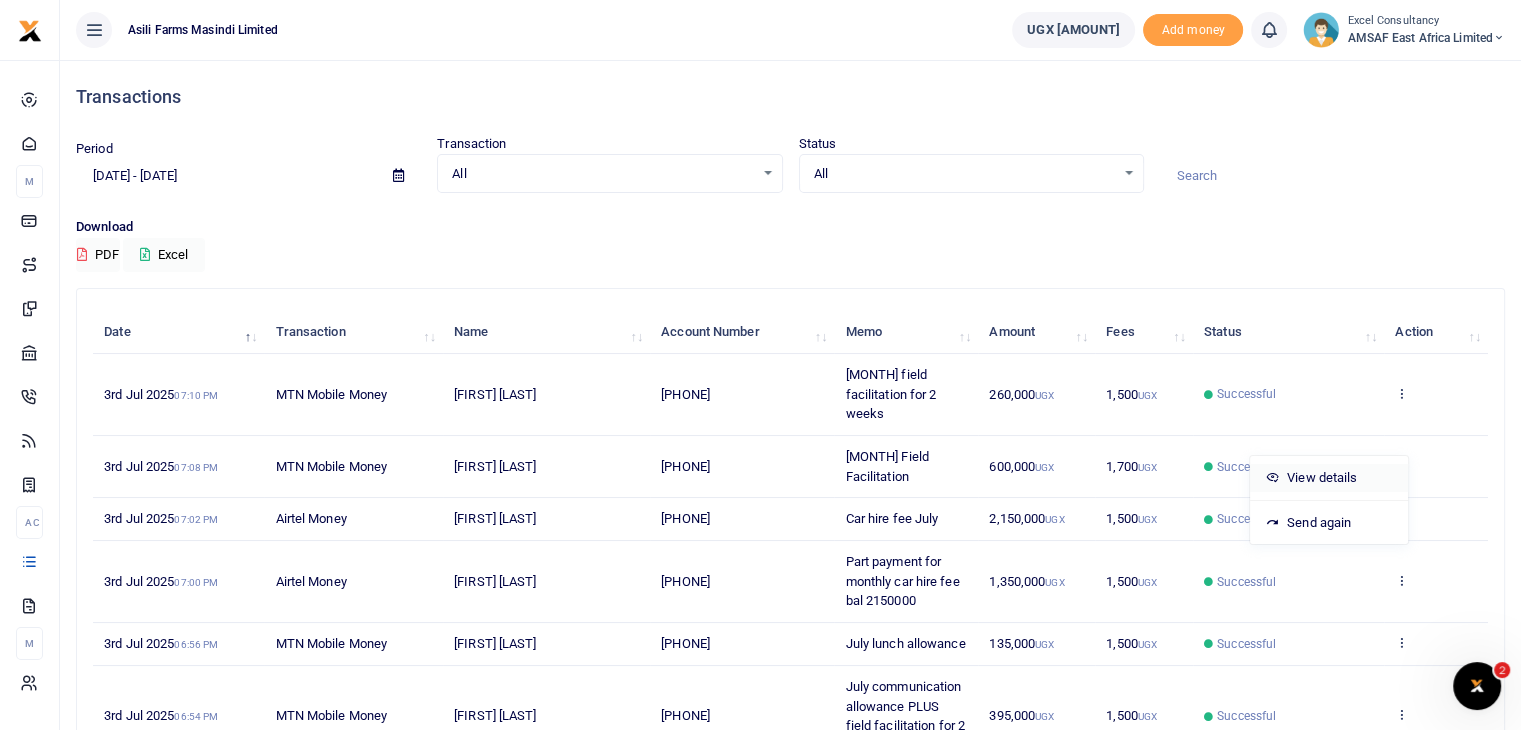 click on "View details" at bounding box center (1329, 478) 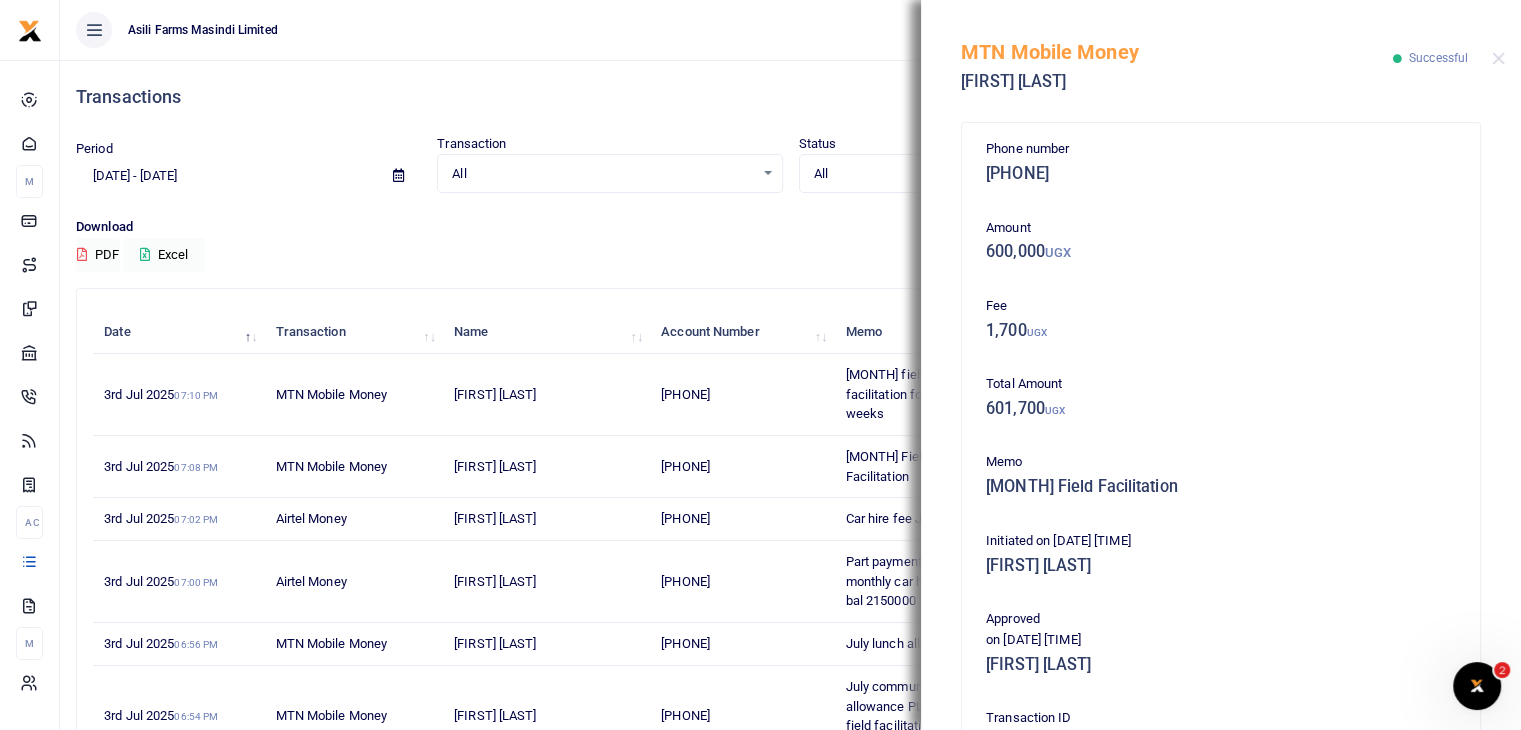 scroll, scrollTop: 333, scrollLeft: 0, axis: vertical 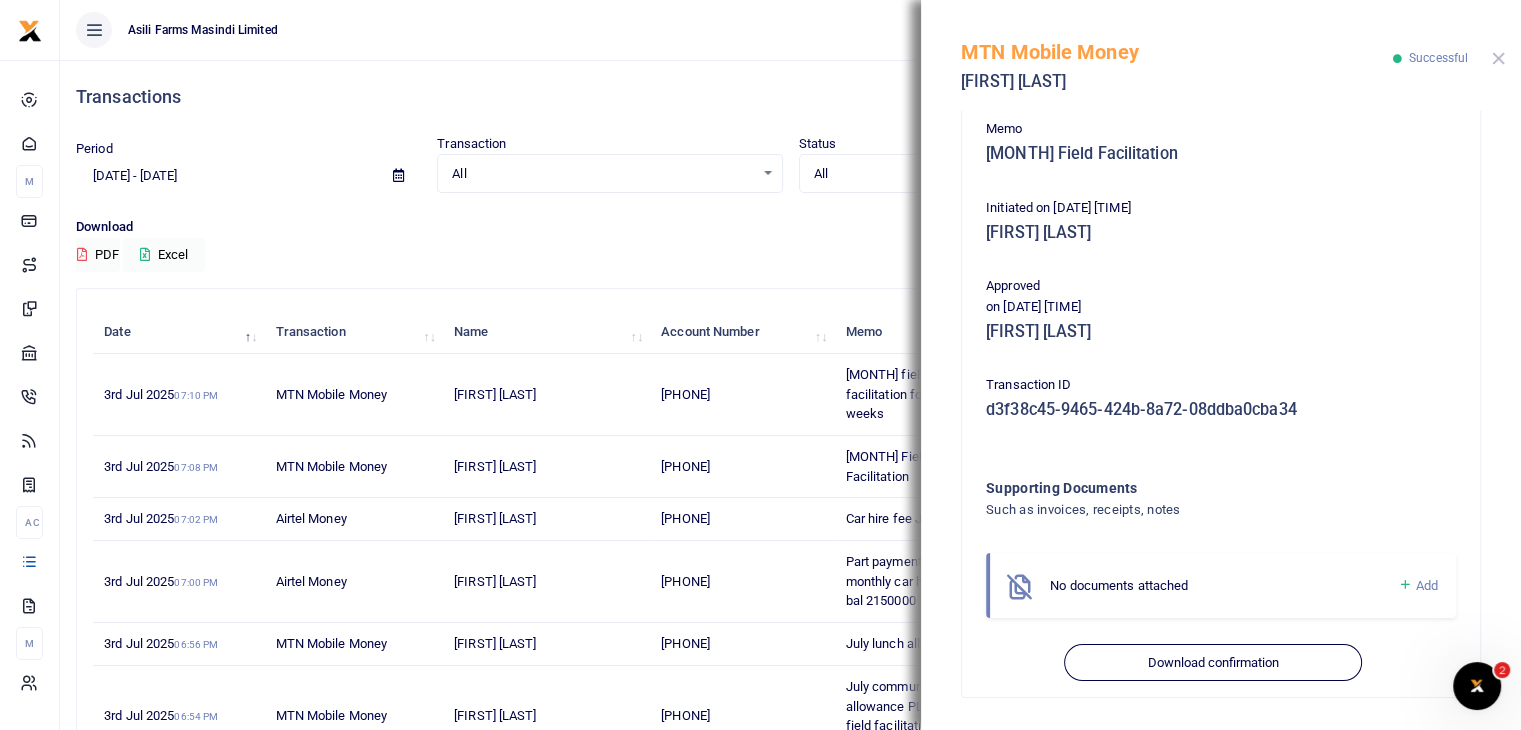 click at bounding box center (1498, 58) 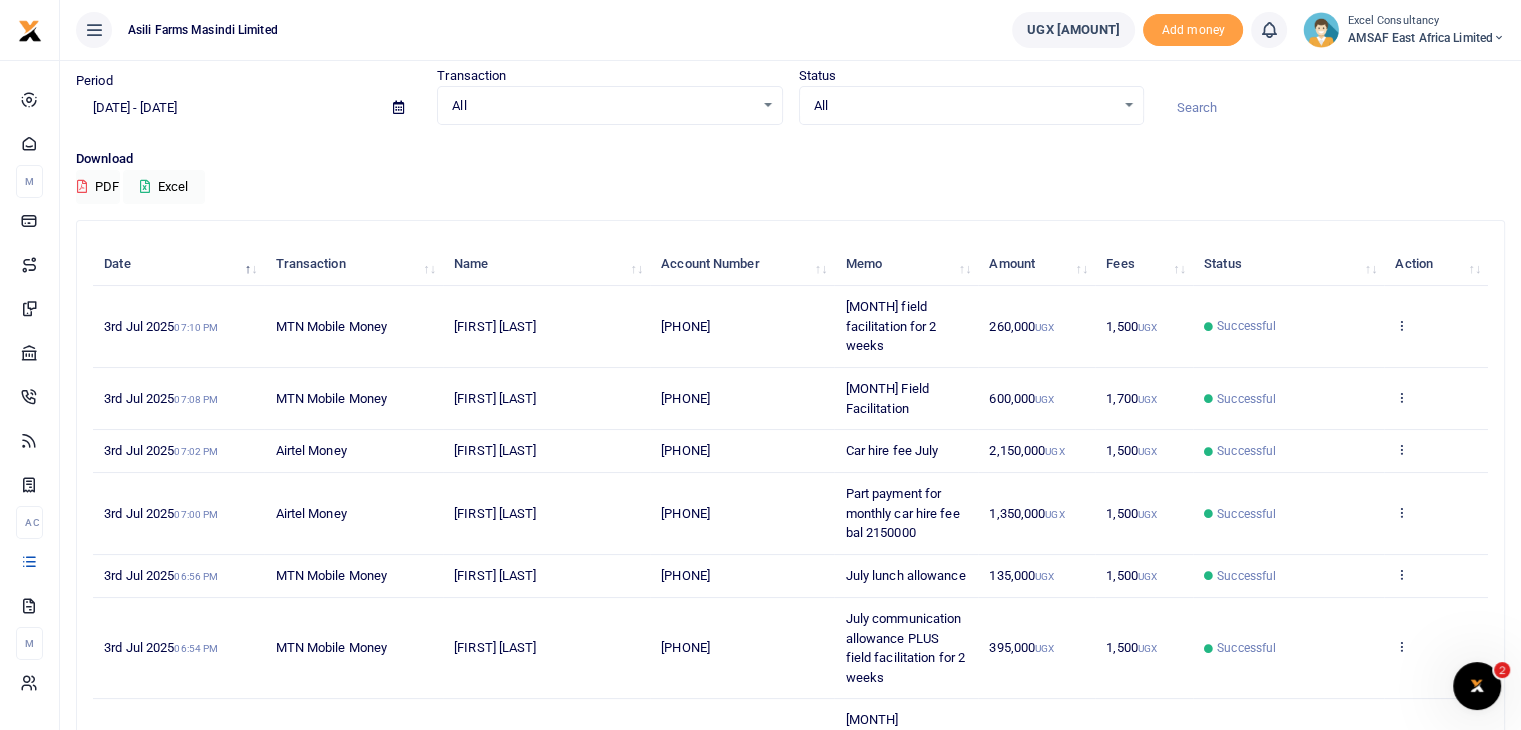 scroll, scrollTop: 0, scrollLeft: 0, axis: both 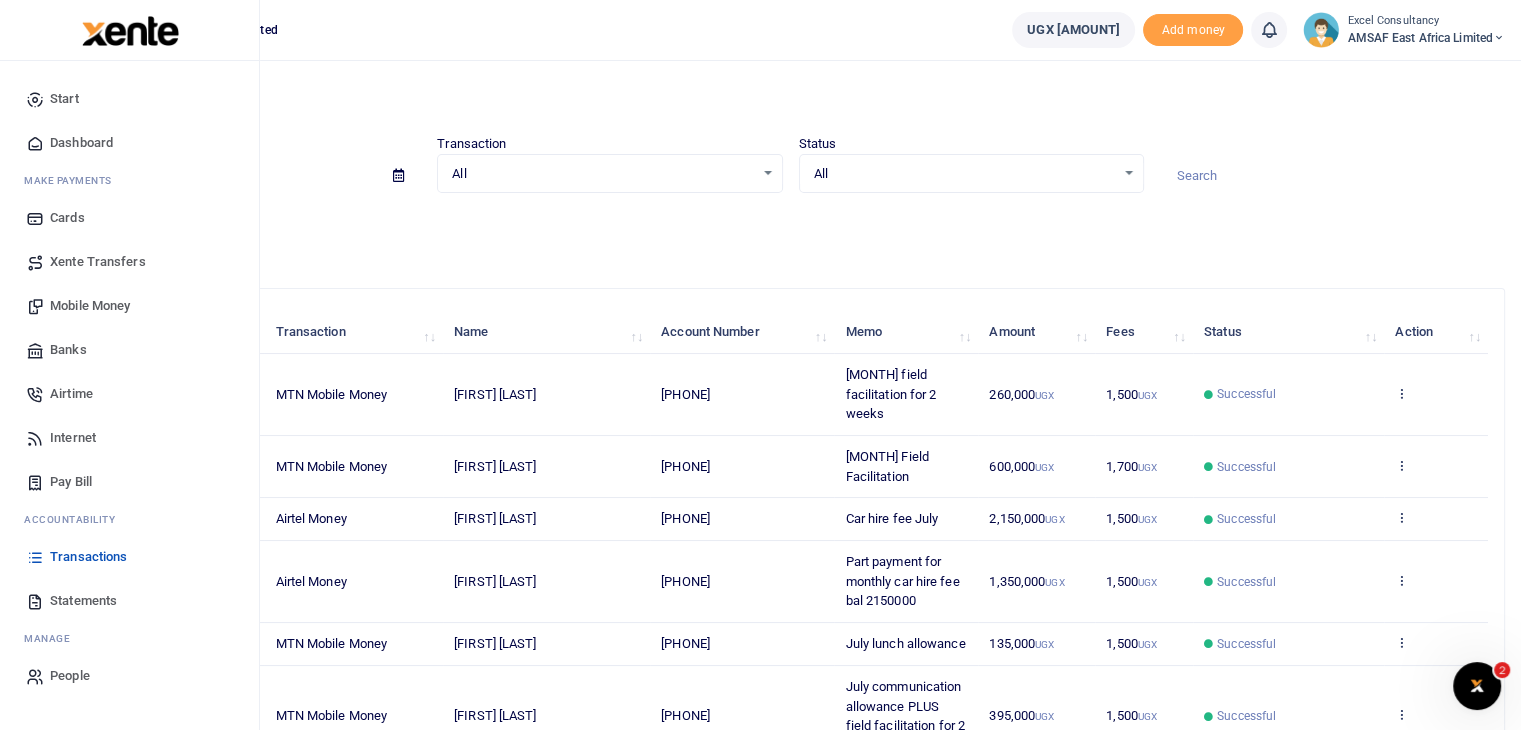 click on "Transactions" at bounding box center (129, 557) 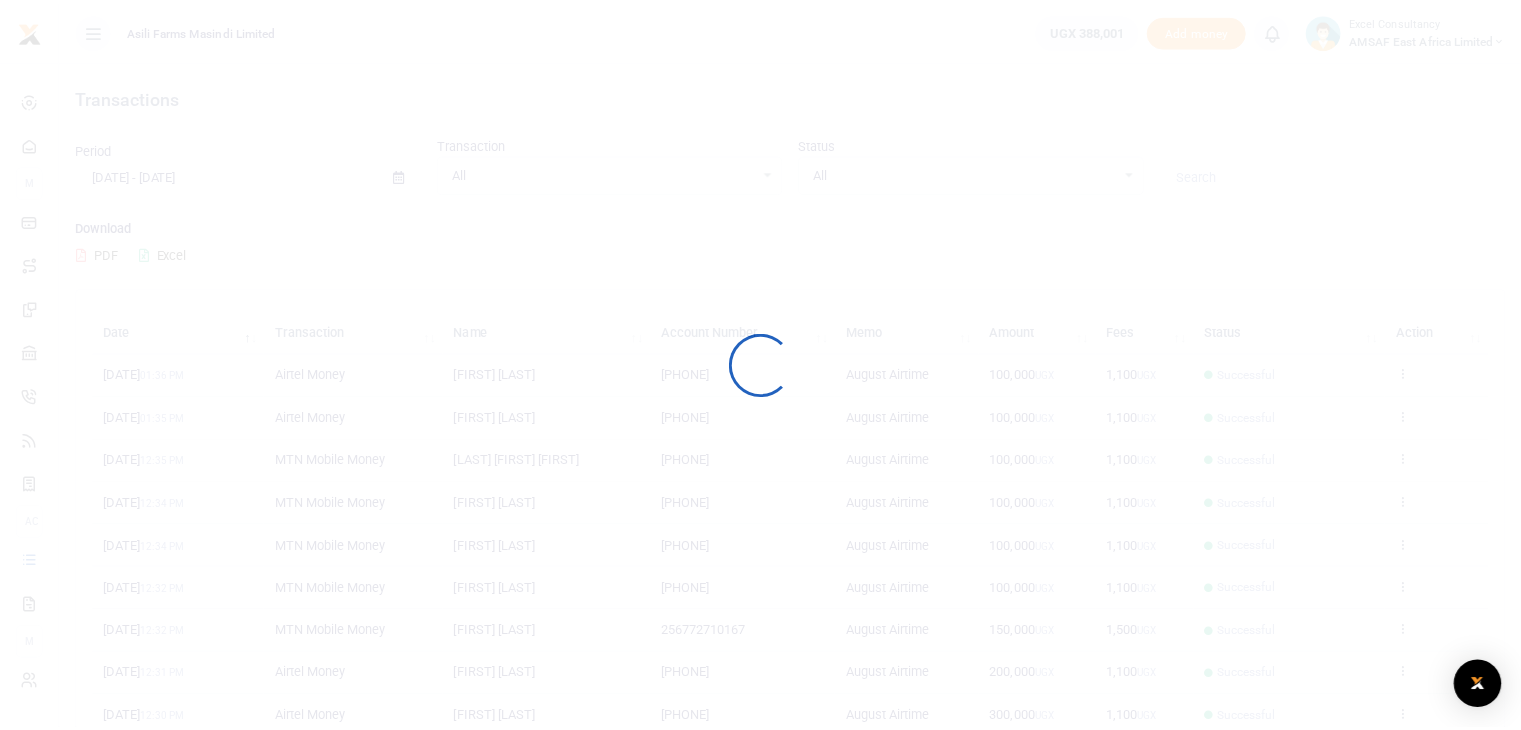 scroll, scrollTop: 0, scrollLeft: 0, axis: both 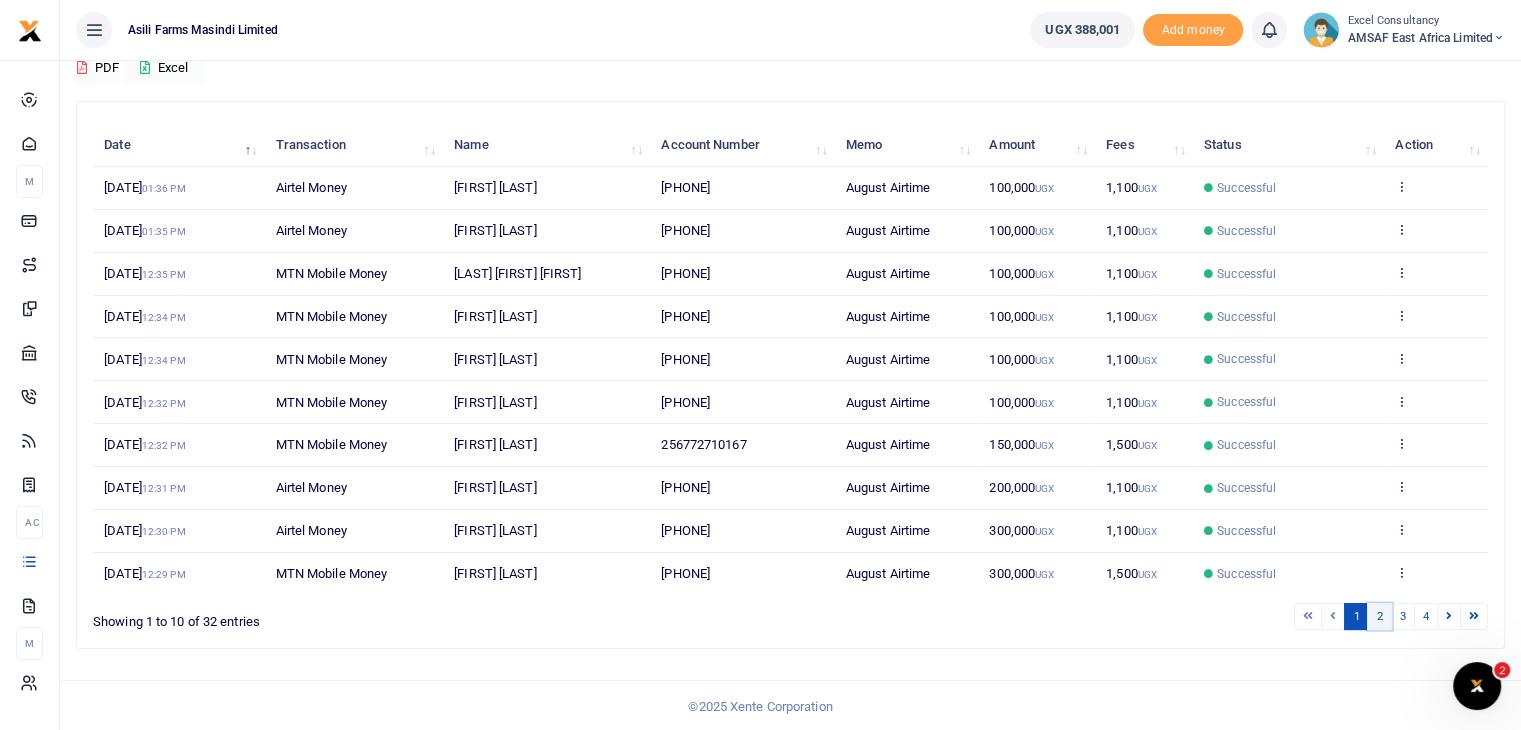 click on "2" at bounding box center [1379, 616] 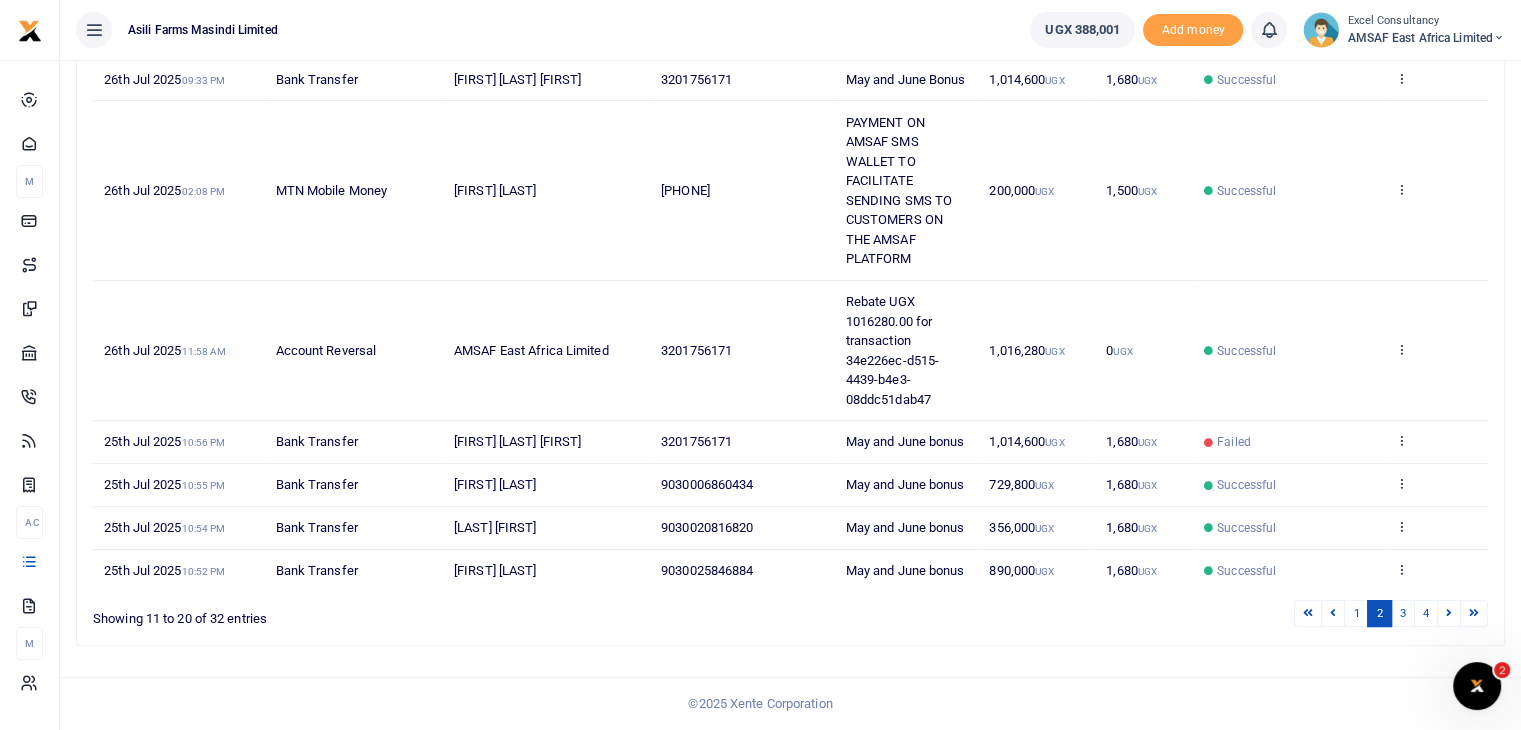 scroll, scrollTop: 557, scrollLeft: 0, axis: vertical 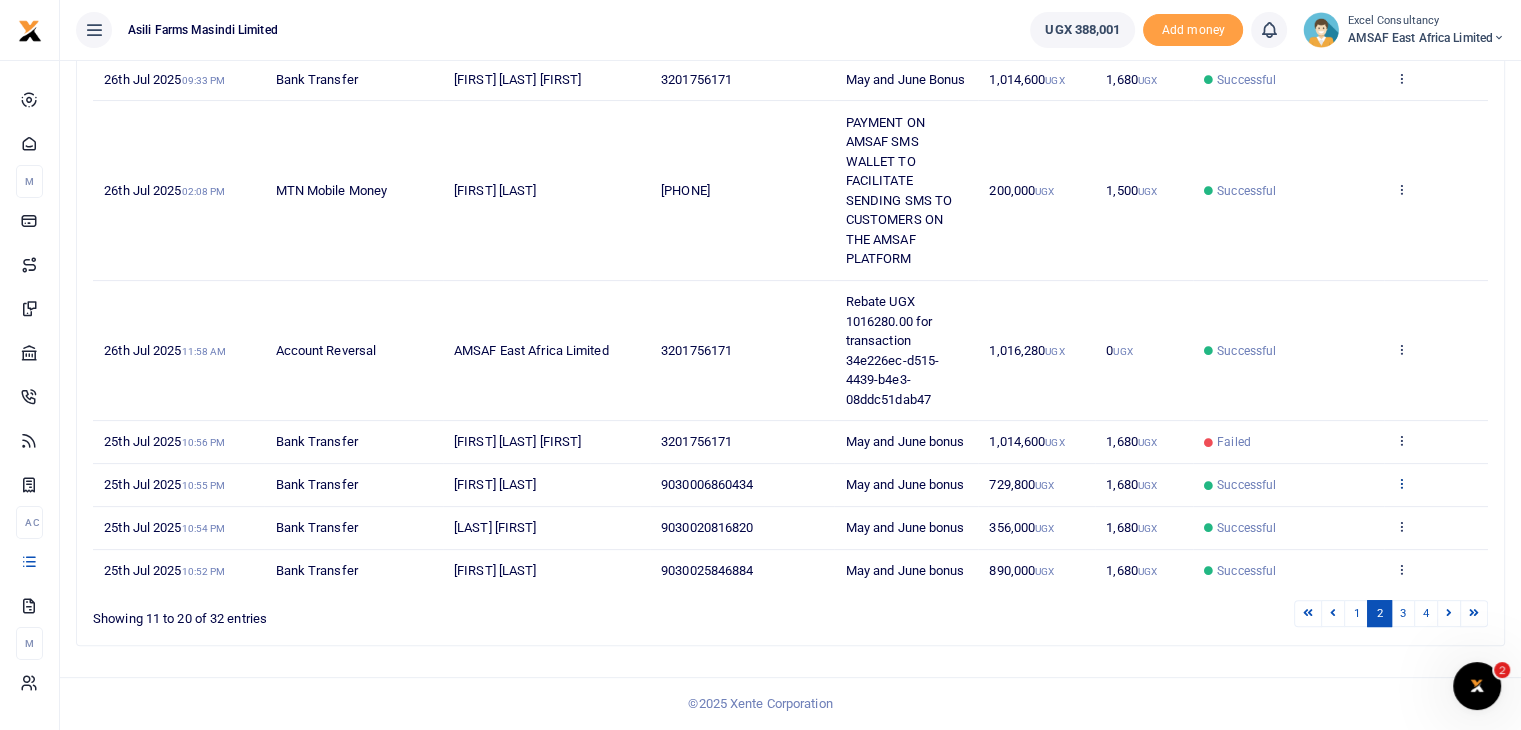 click at bounding box center (1401, 483) 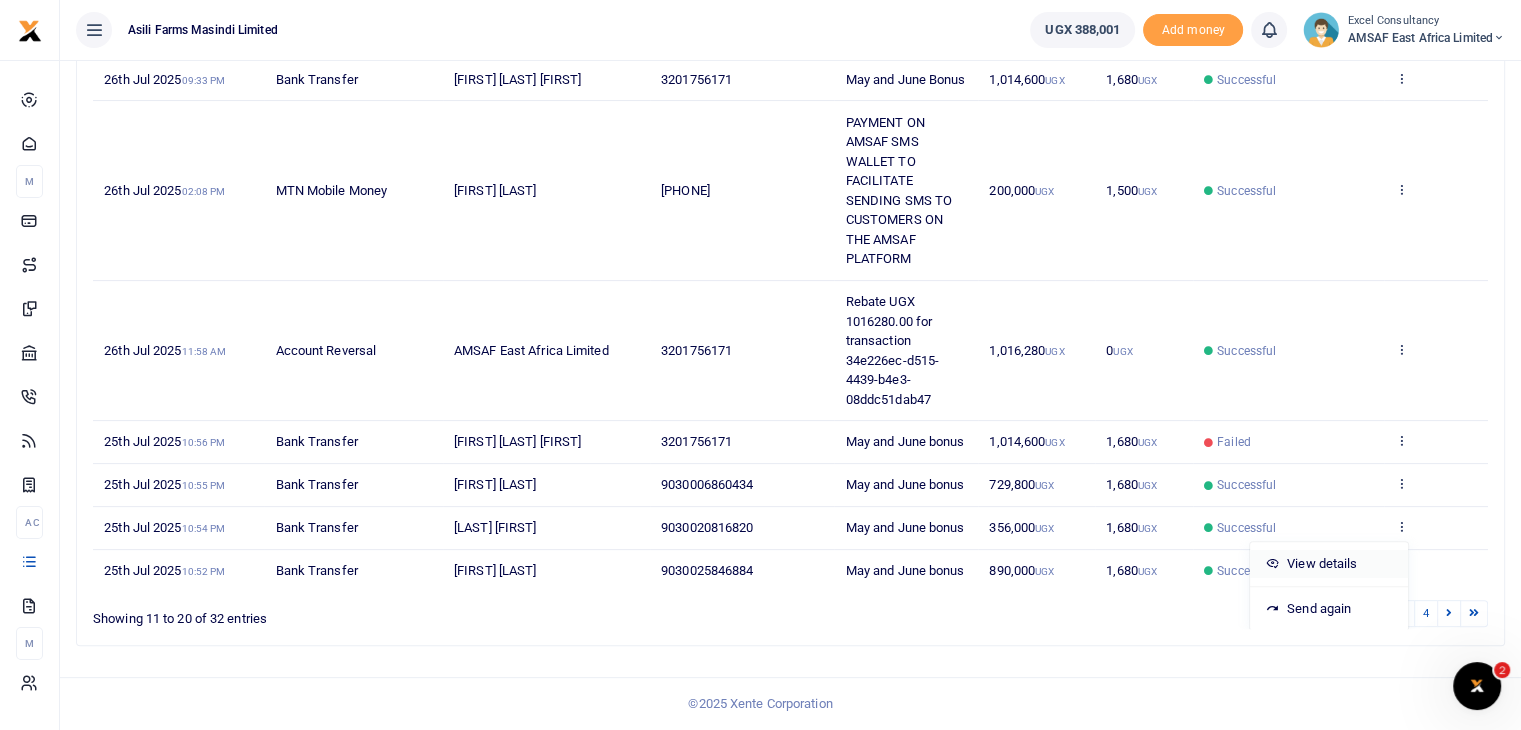 click on "View details" at bounding box center [1329, 564] 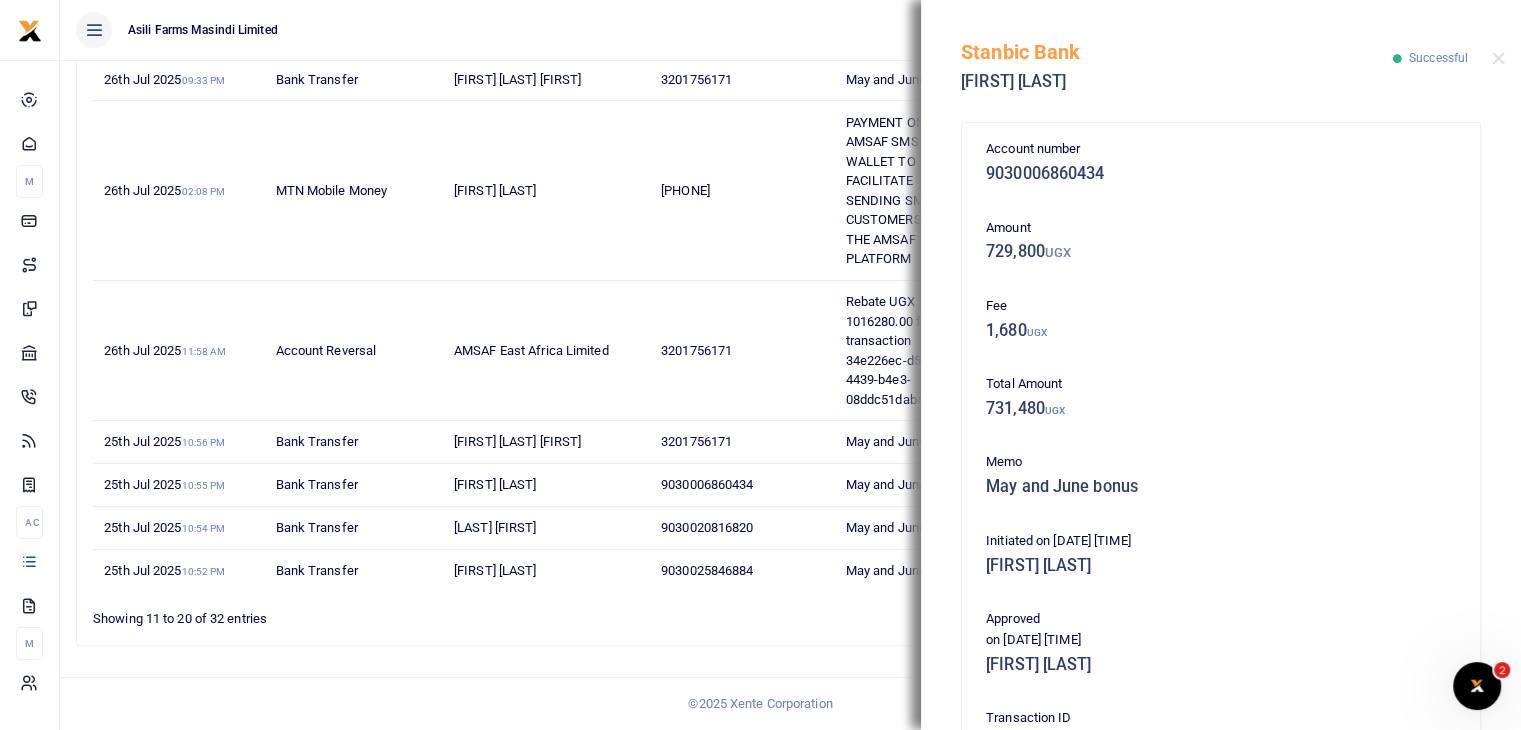 scroll, scrollTop: 333, scrollLeft: 0, axis: vertical 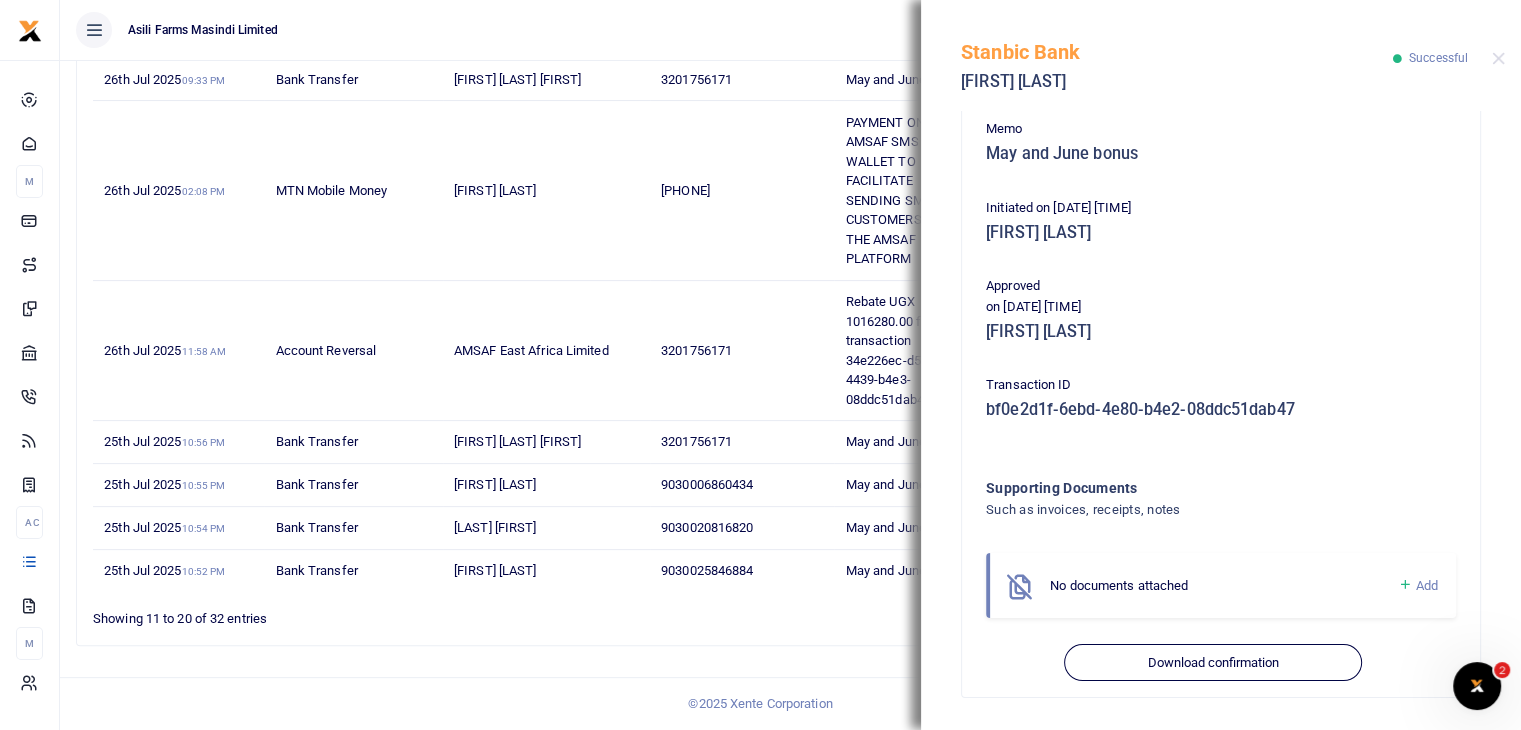 click on "Stanbic Bank
[FIRST] [LAST]
Successful" at bounding box center (1221, 55) 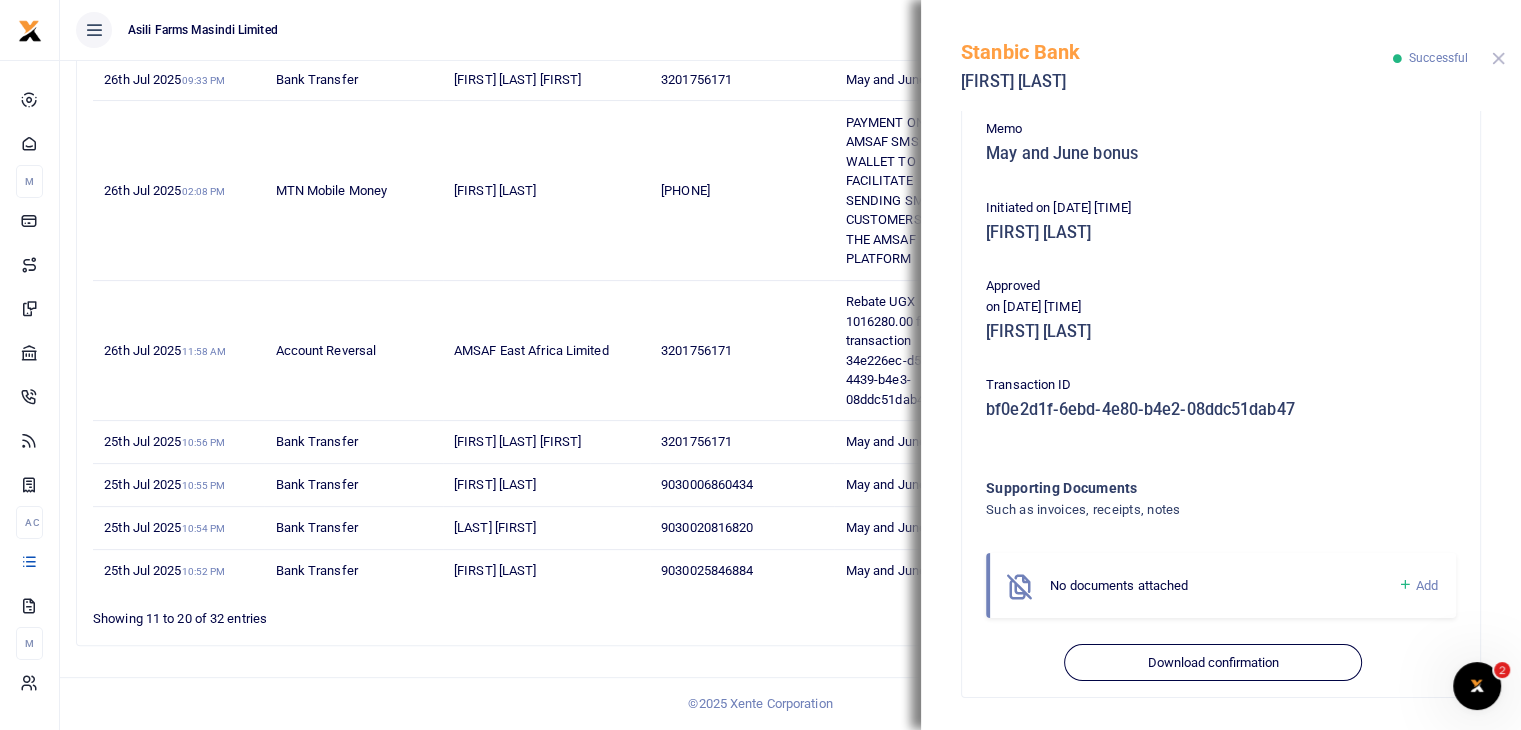 click at bounding box center (1498, 58) 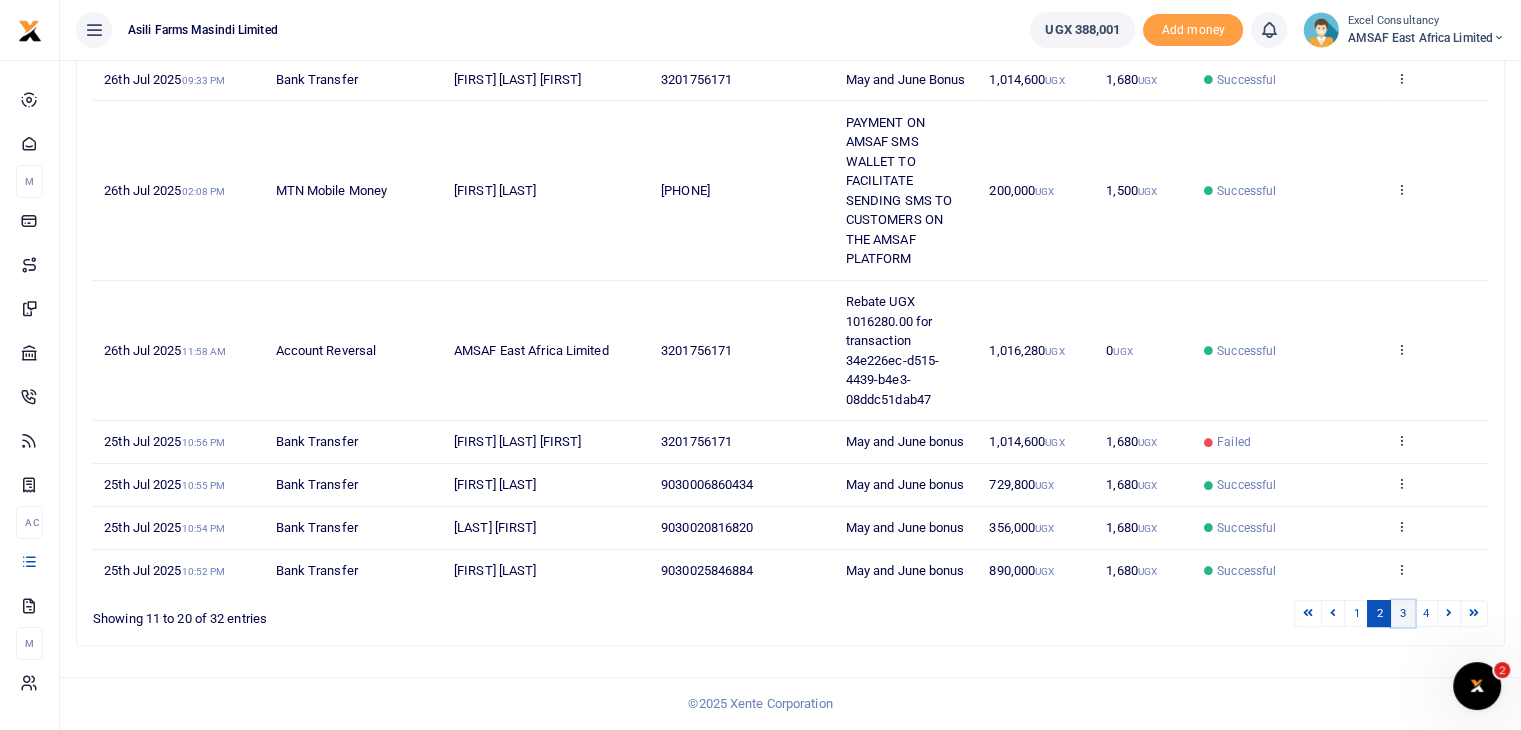 click on "3" at bounding box center (1403, 613) 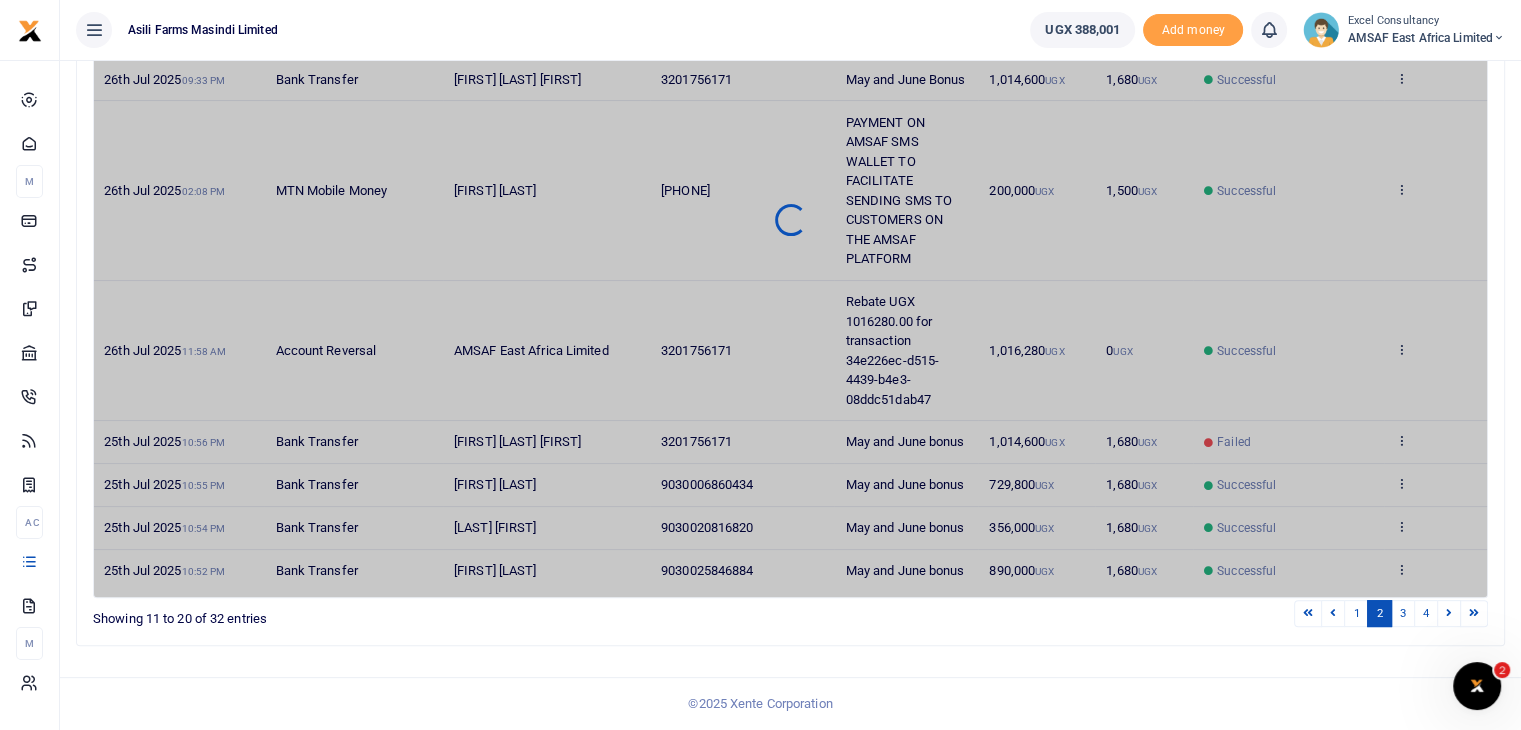scroll, scrollTop: 460, scrollLeft: 0, axis: vertical 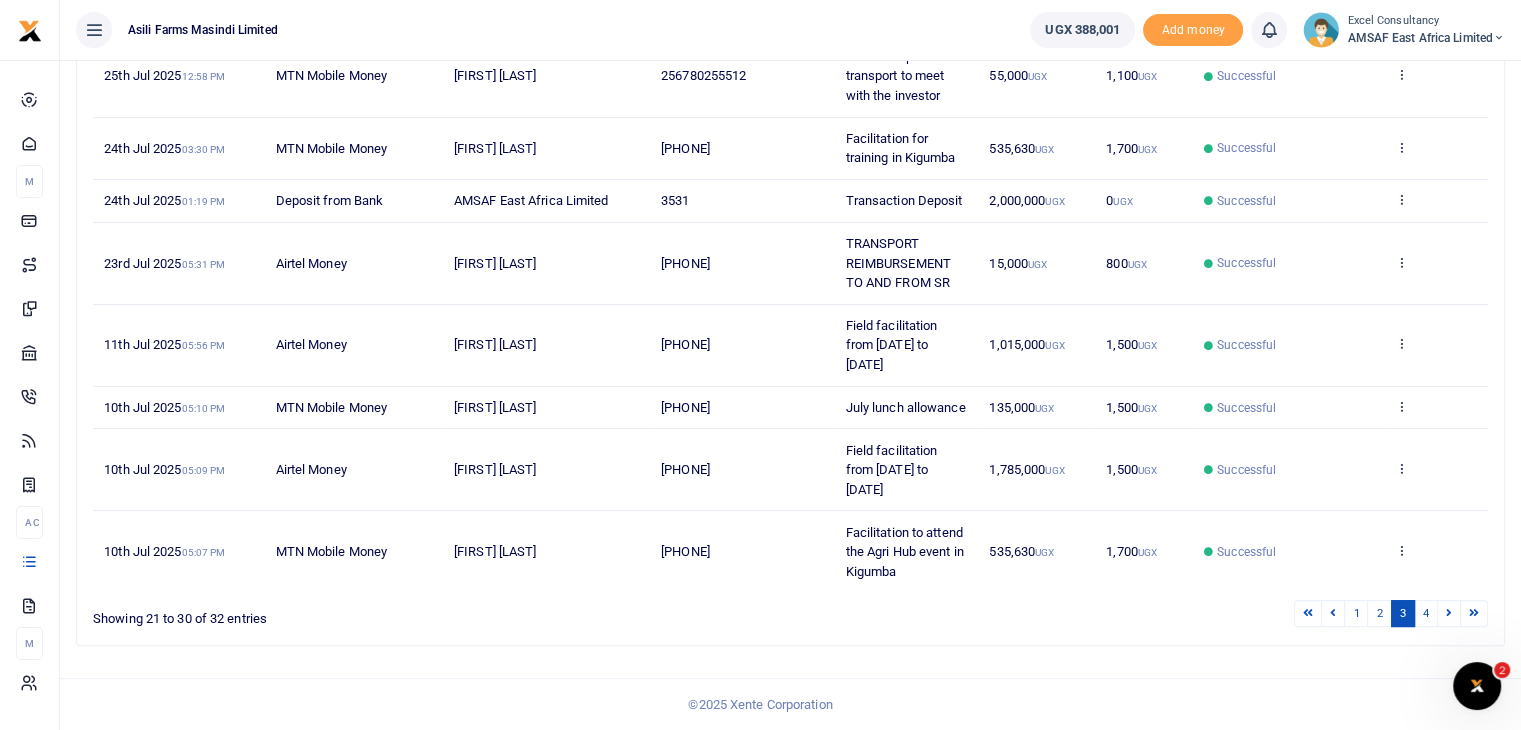click on "View details
Send again" at bounding box center [1436, 346] 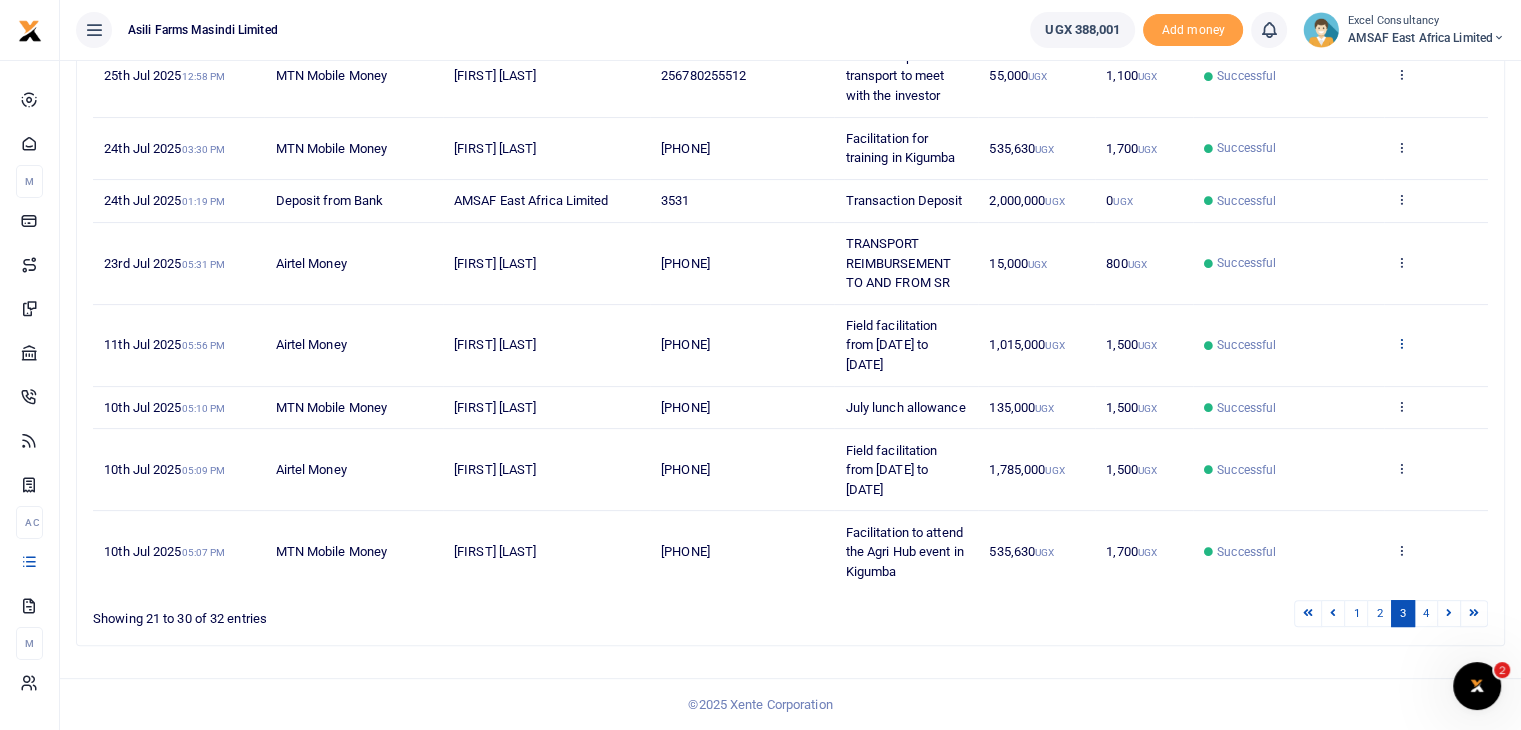 click at bounding box center (1401, 343) 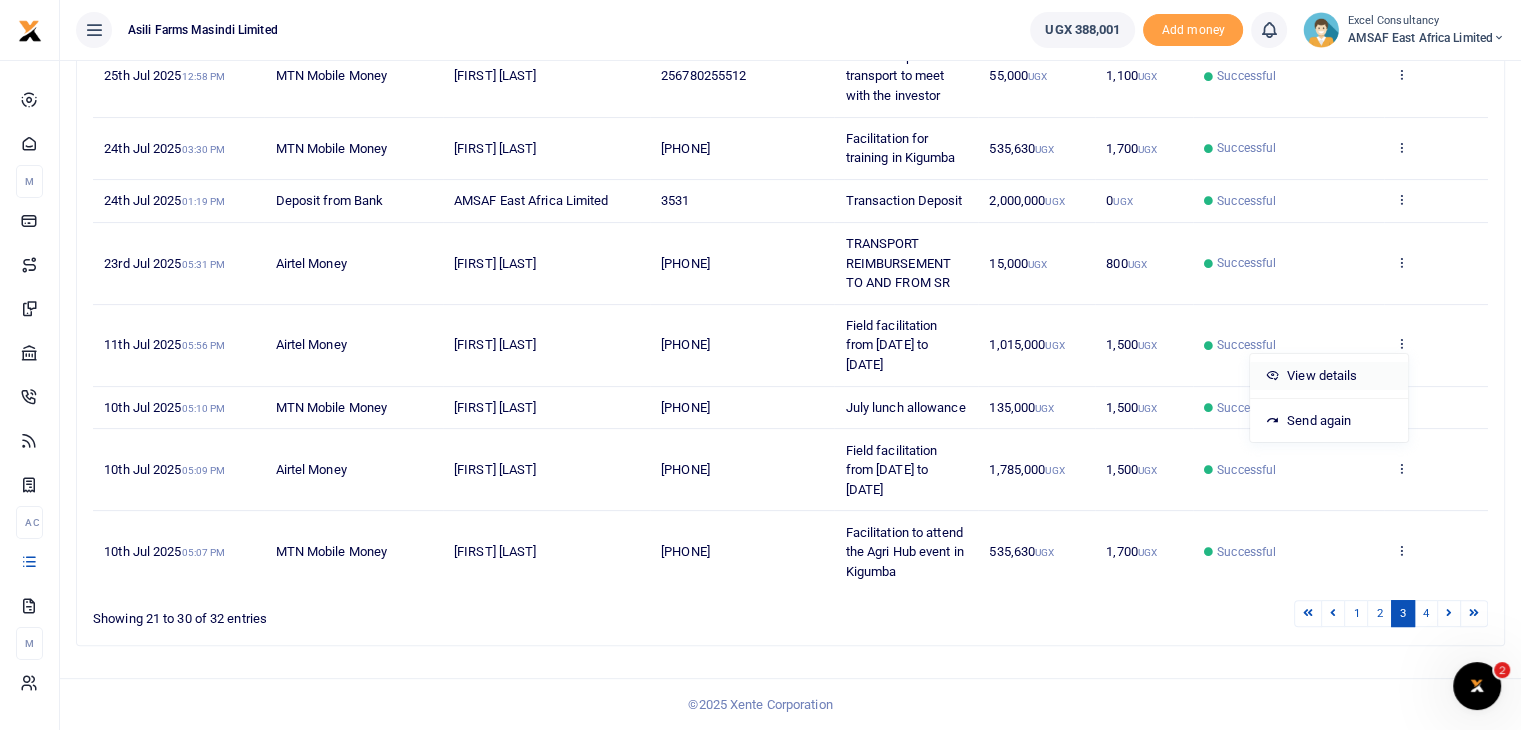 click on "View details" at bounding box center [1329, 376] 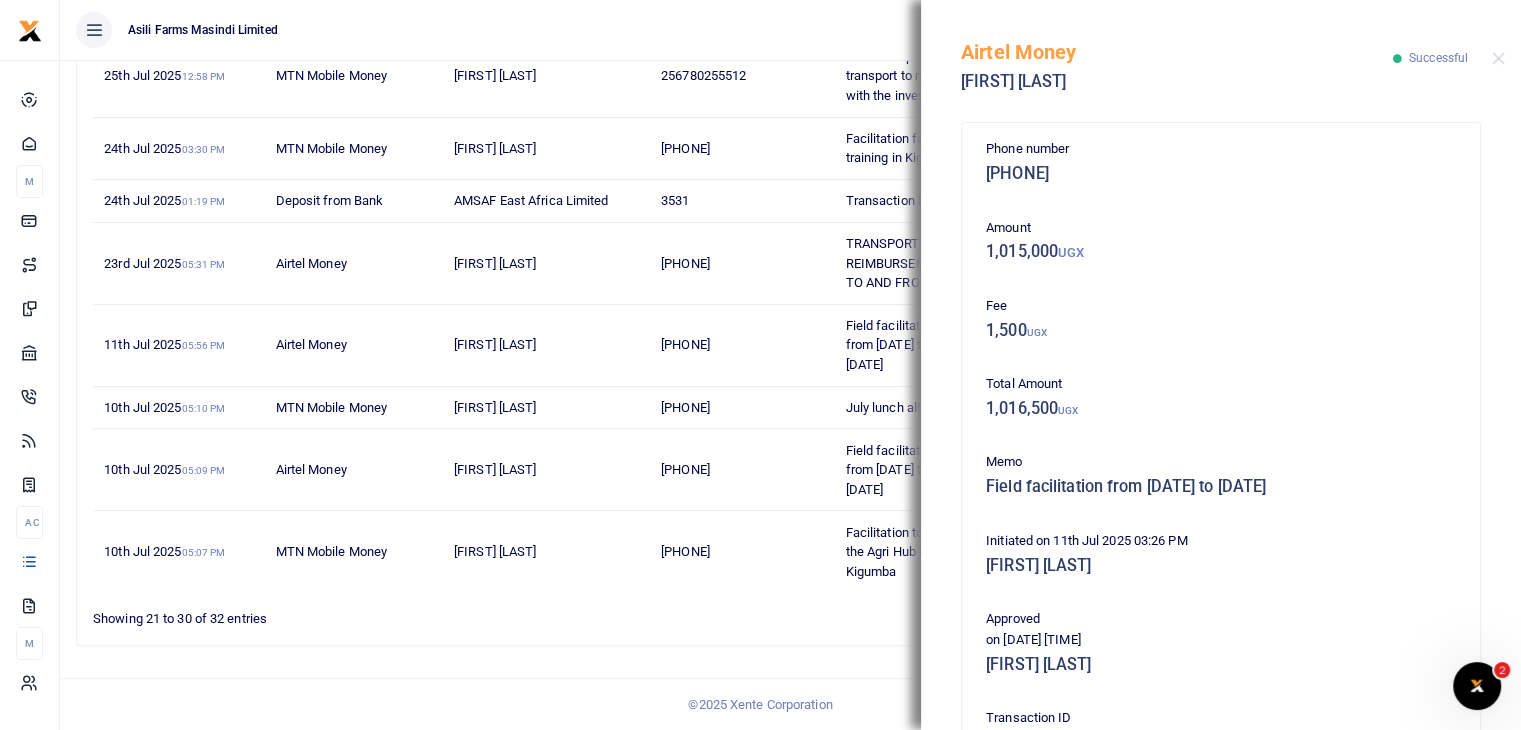 scroll, scrollTop: 333, scrollLeft: 0, axis: vertical 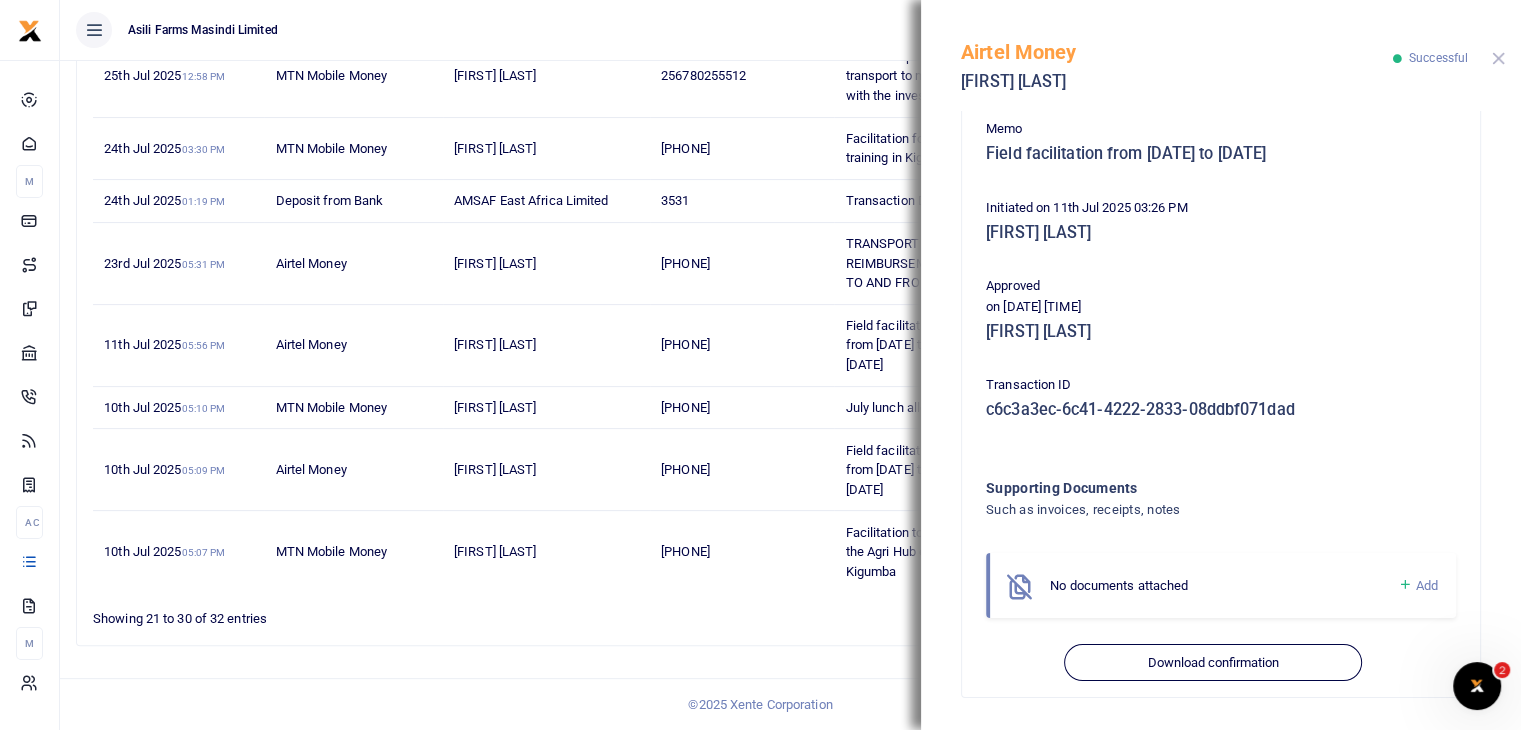 click at bounding box center (1498, 58) 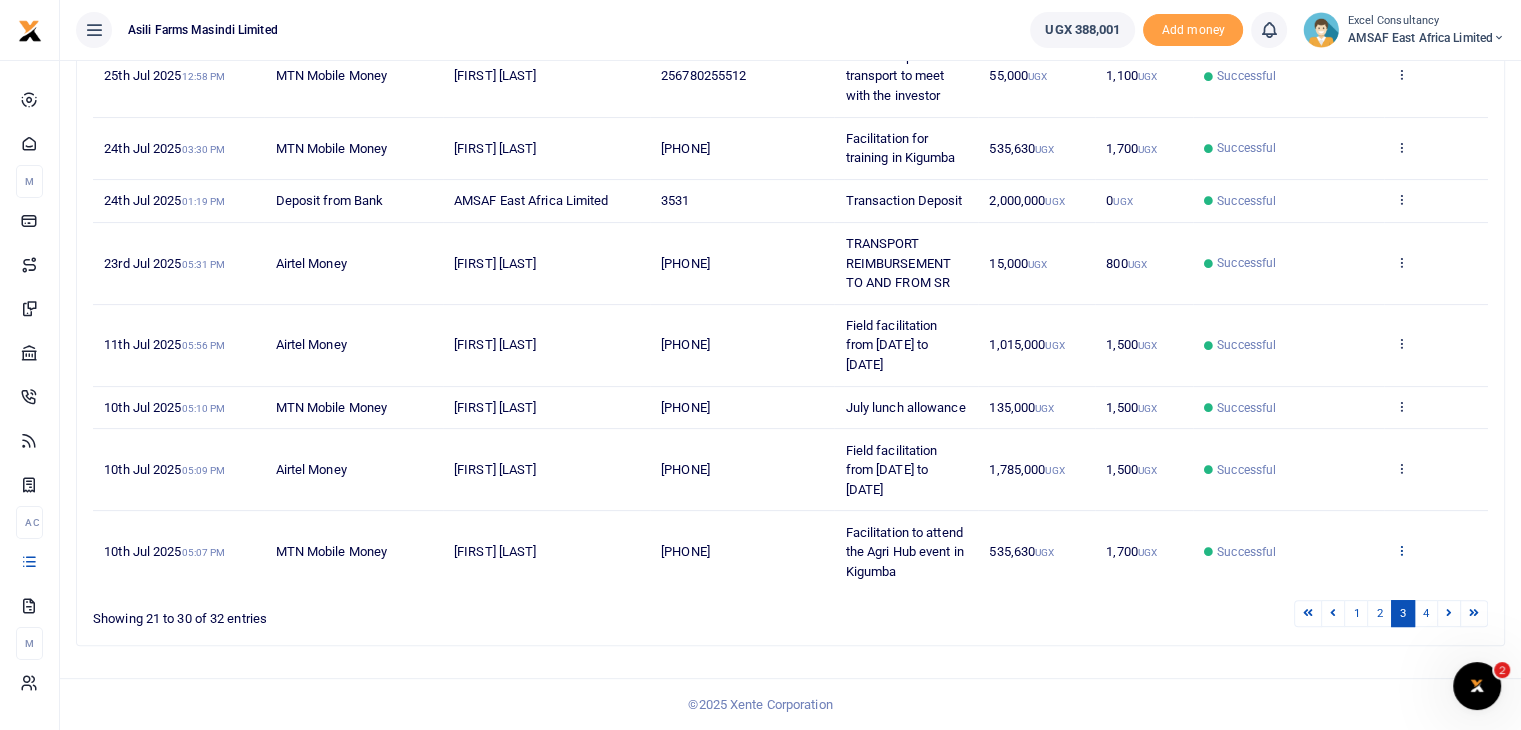 click at bounding box center [1401, 550] 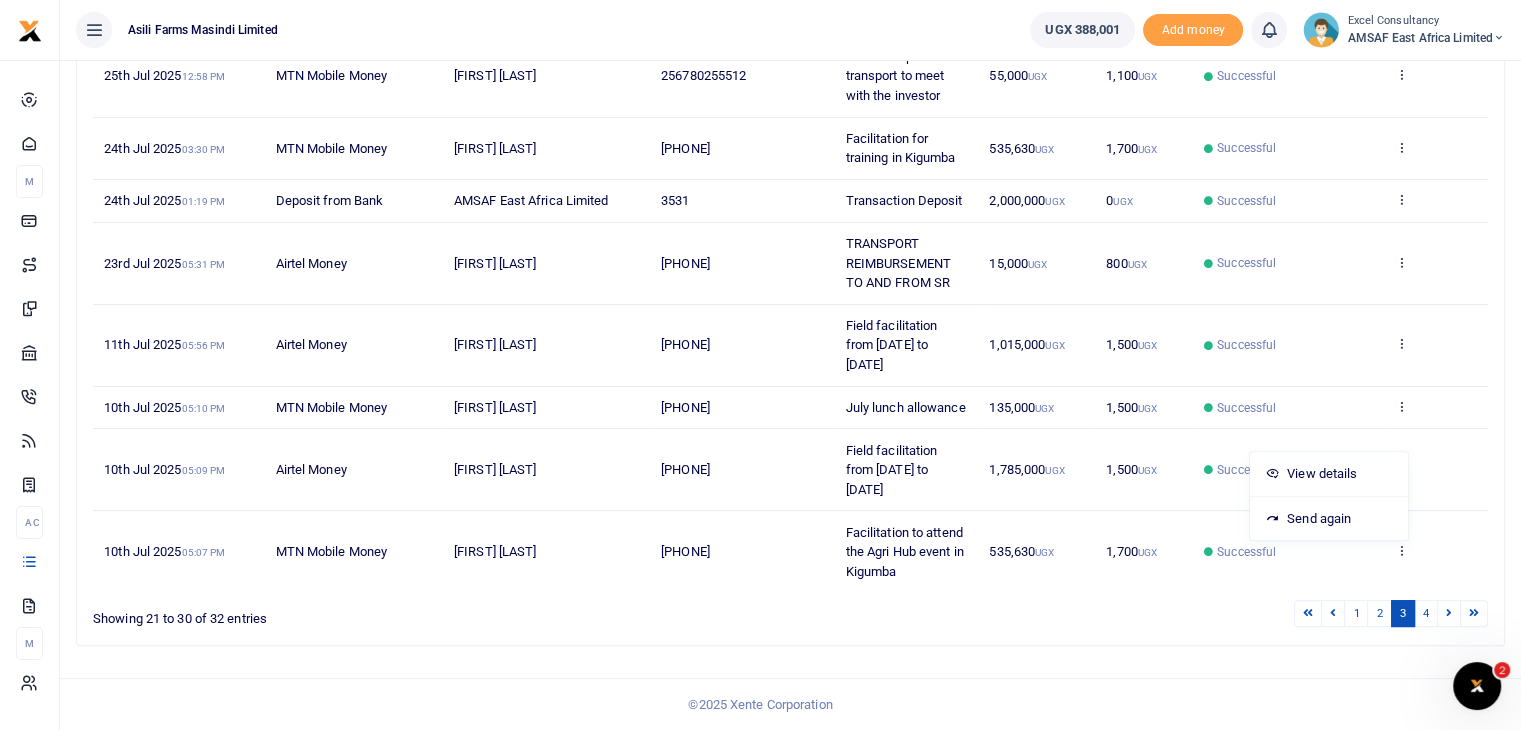 click on "View details
Send again" at bounding box center [1329, 496] 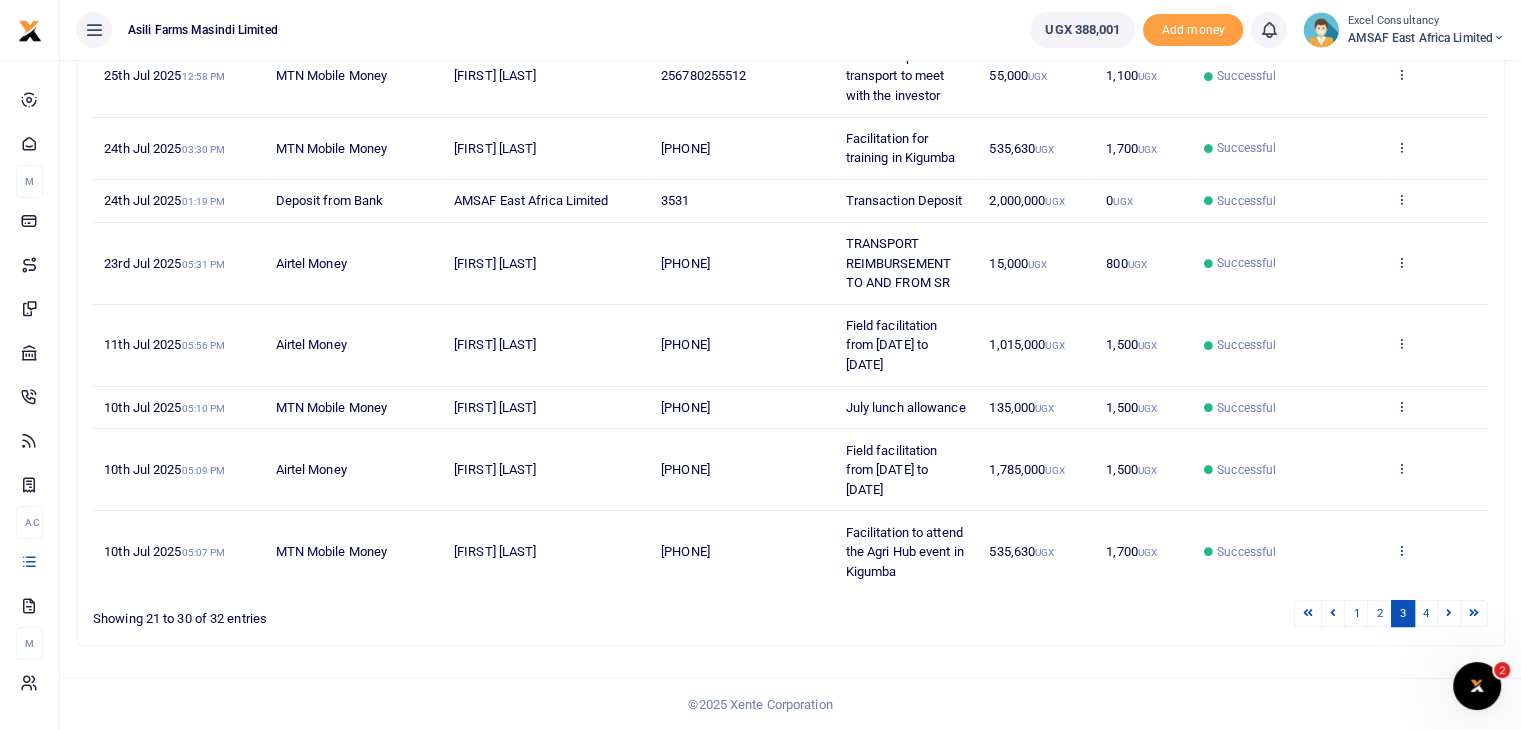 click at bounding box center (1401, 550) 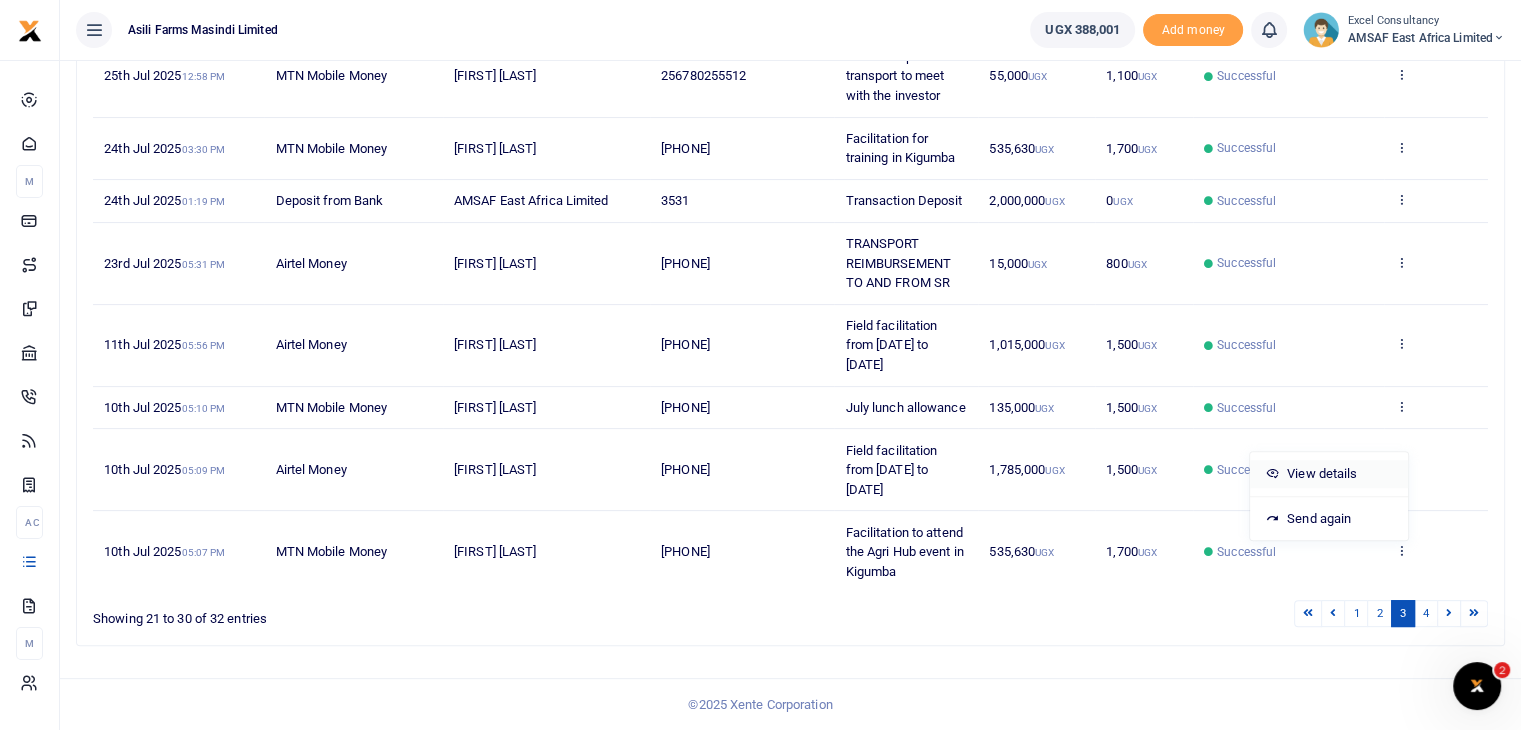 click on "View details" at bounding box center (1329, 474) 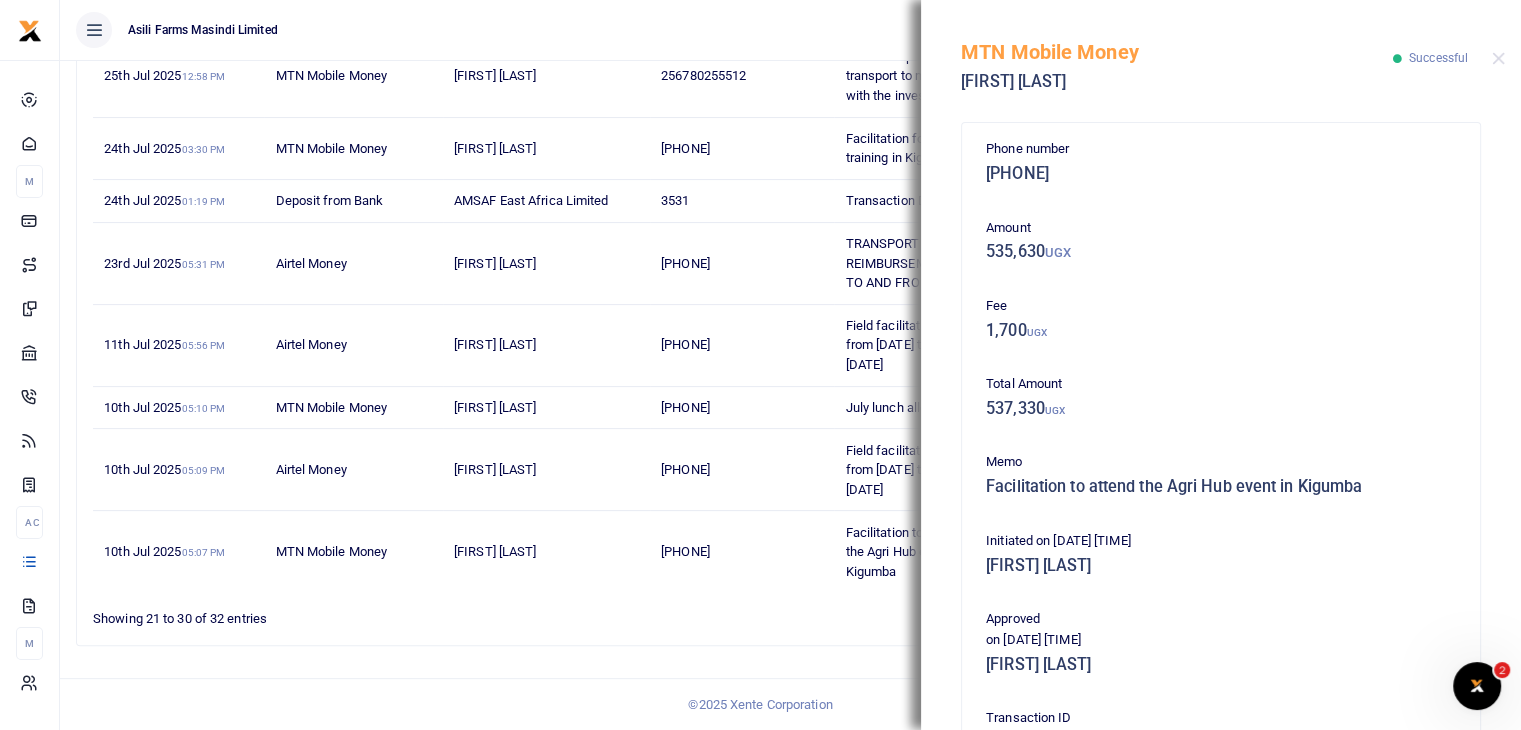 scroll, scrollTop: 333, scrollLeft: 0, axis: vertical 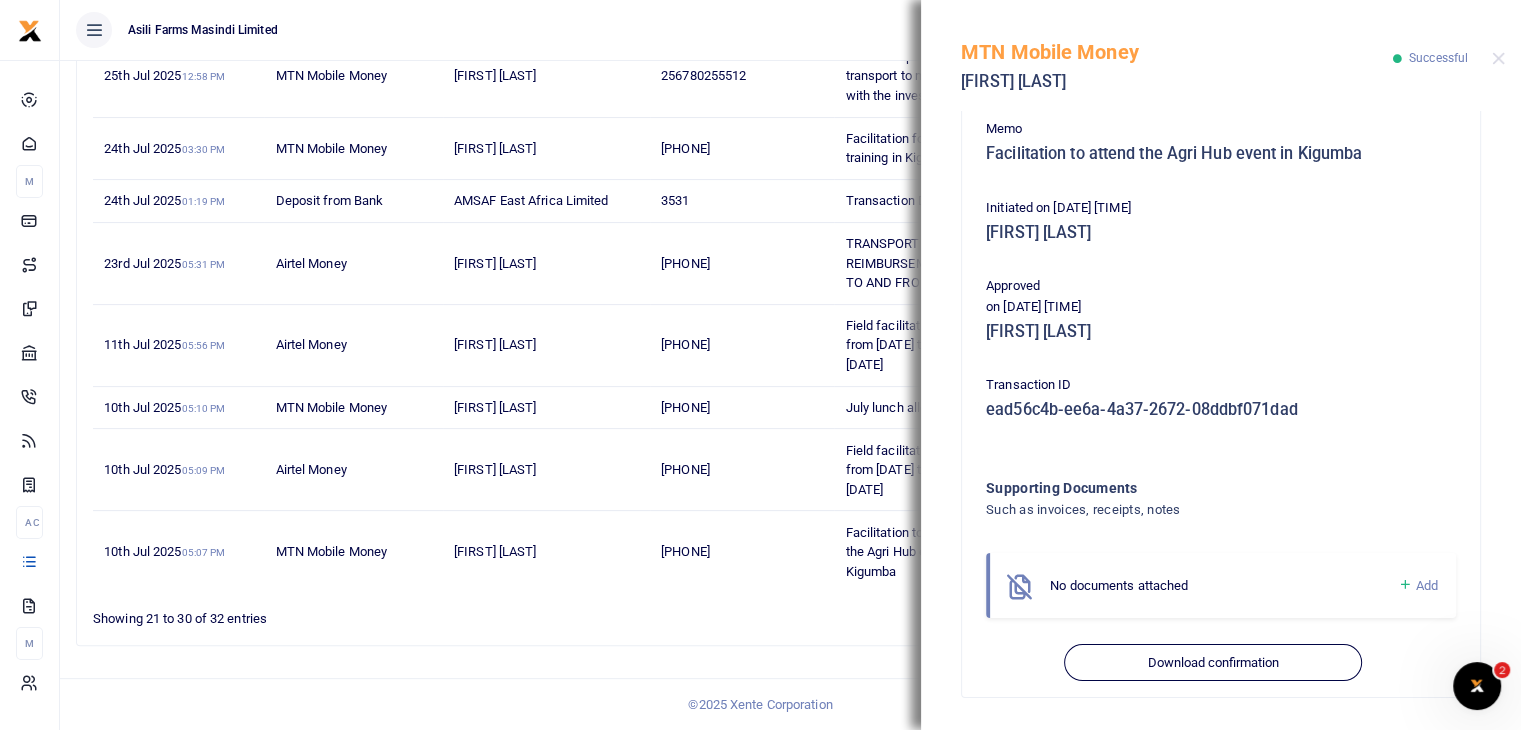click on "MTN Mobile Money
[FIRST] [LAST]
Successful" at bounding box center [1221, 55] 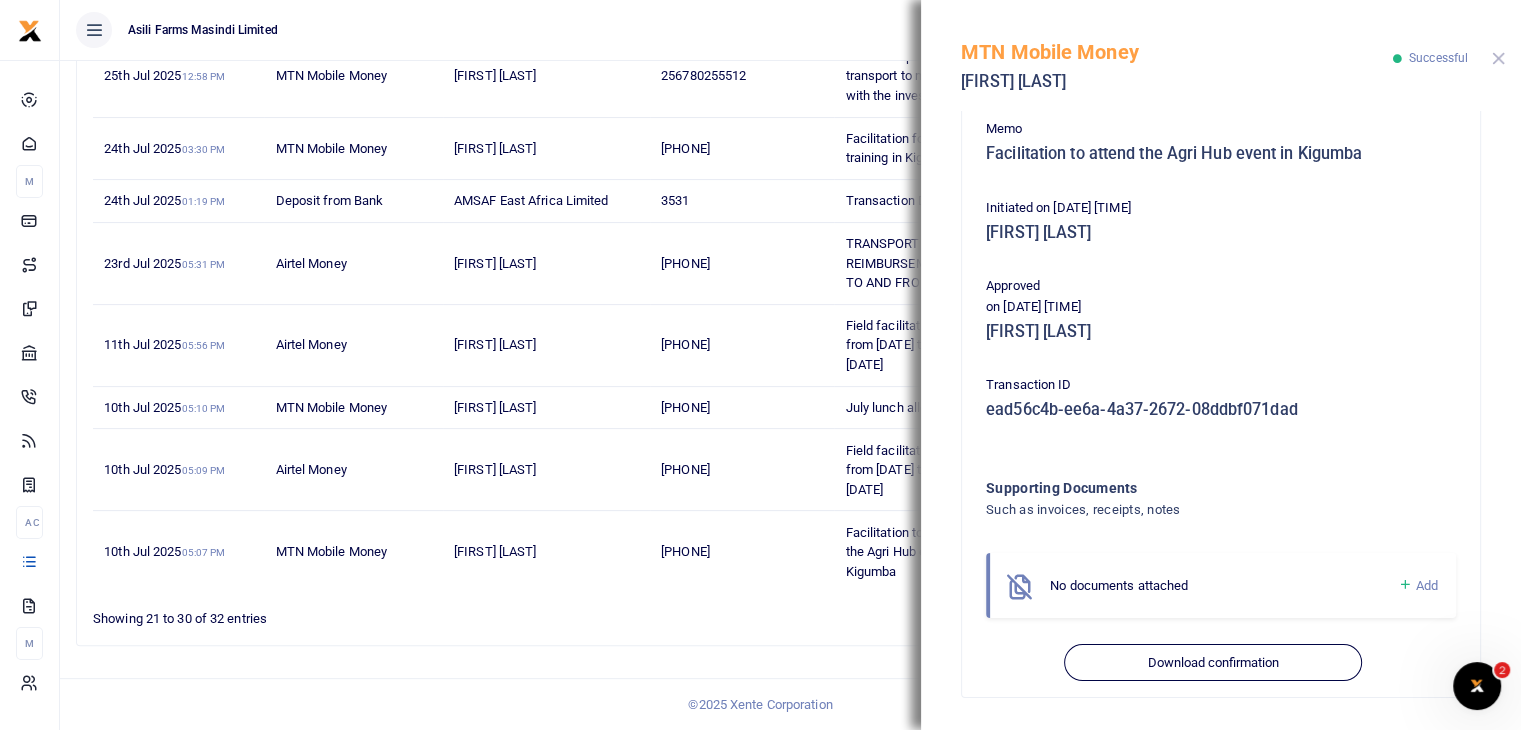 click at bounding box center [1498, 58] 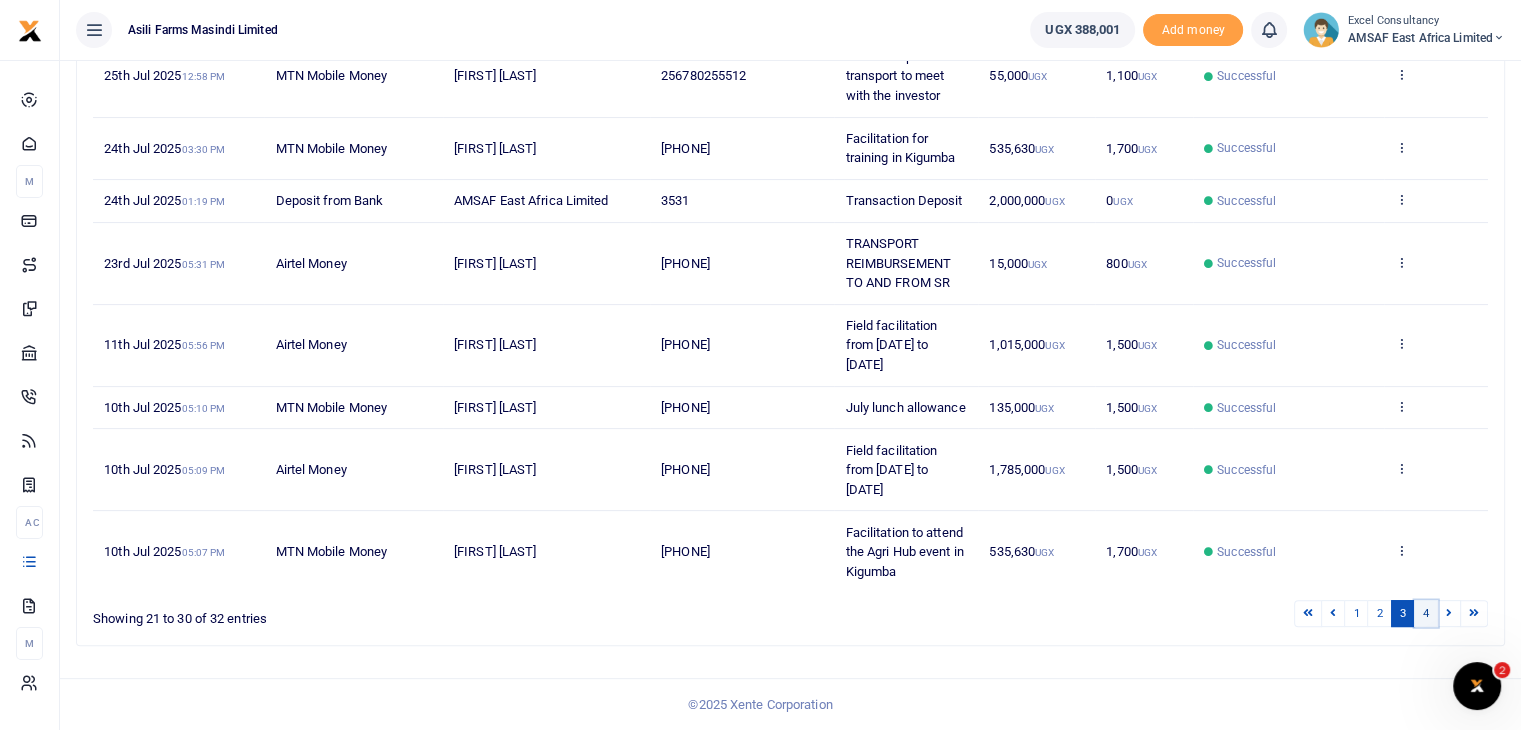 click on "4" at bounding box center (1426, 613) 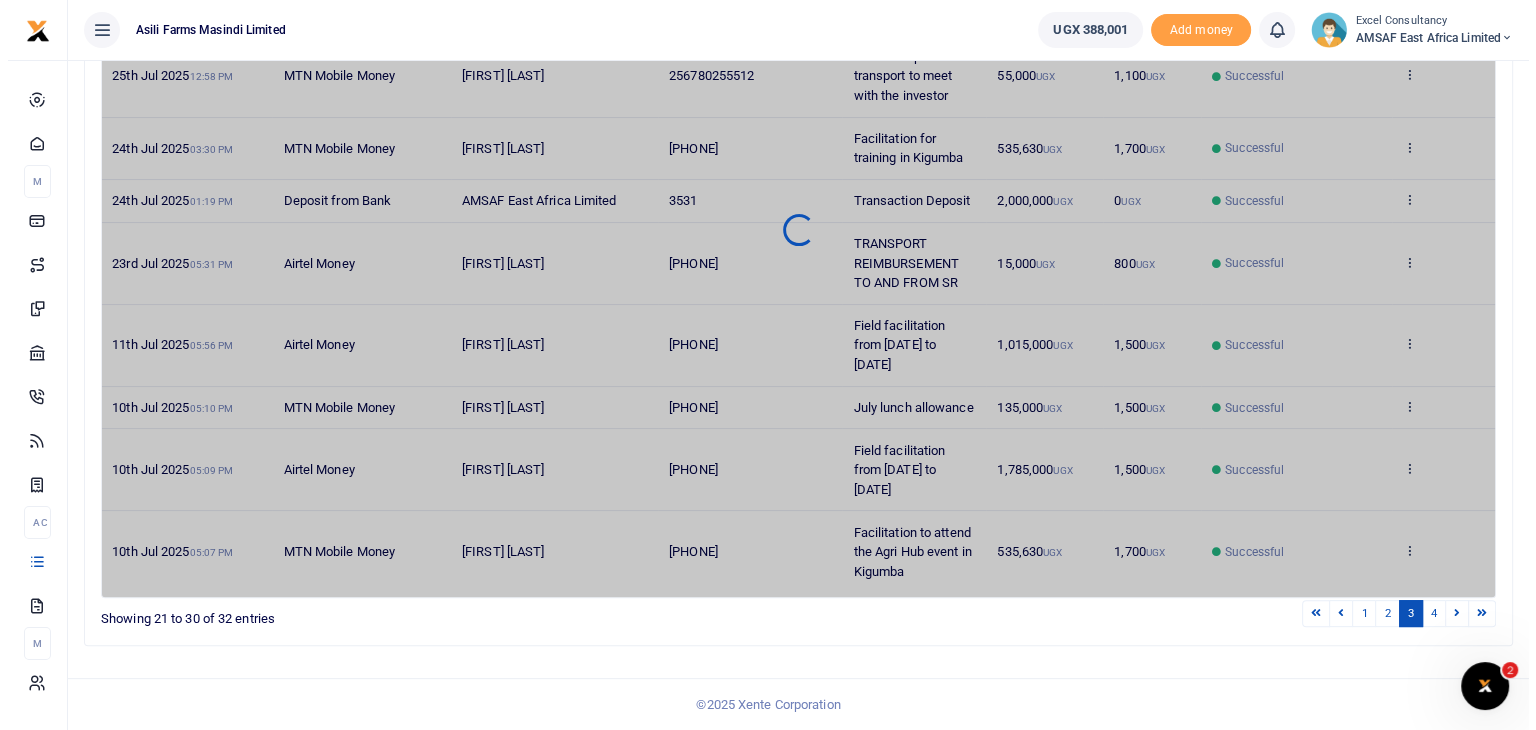 scroll, scrollTop: 0, scrollLeft: 0, axis: both 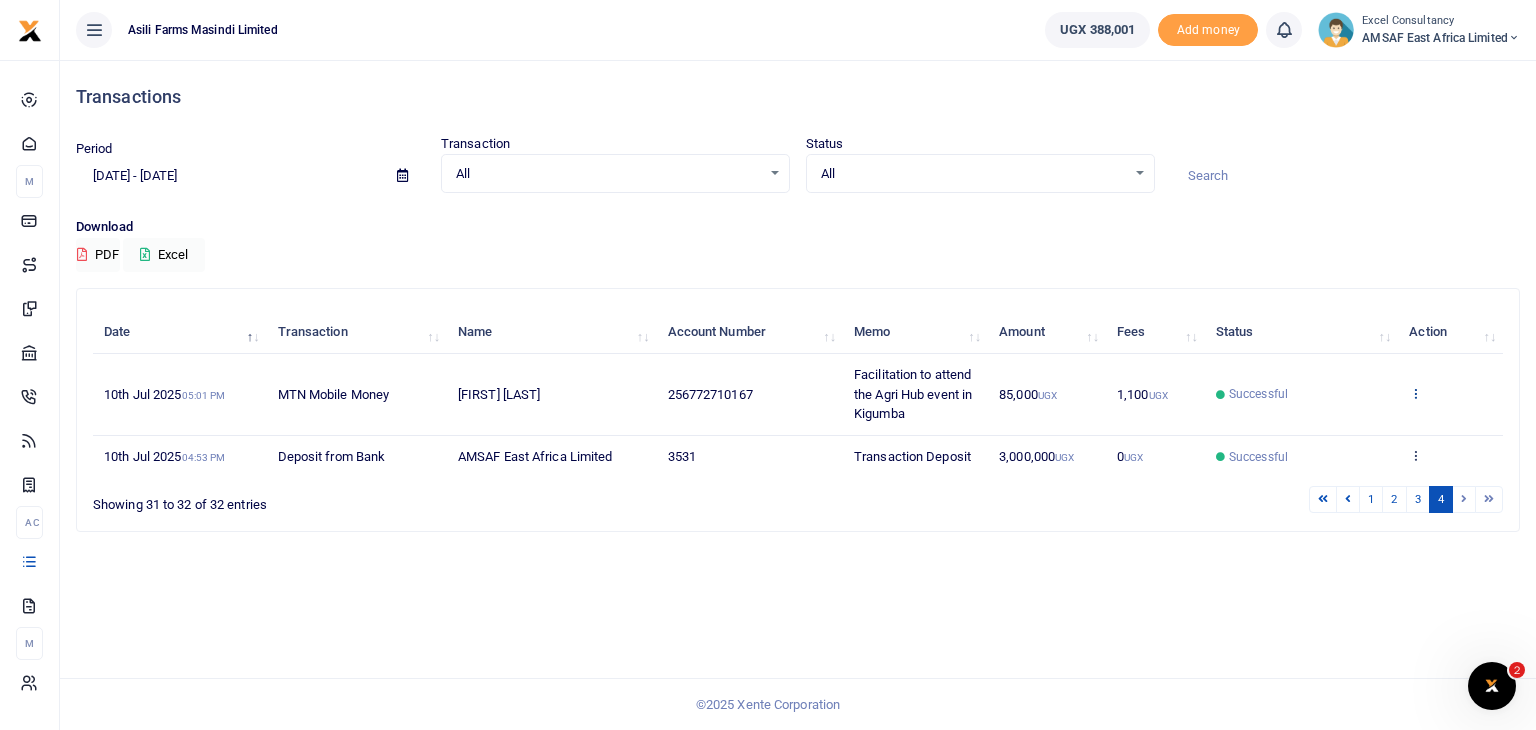 click at bounding box center (1415, 393) 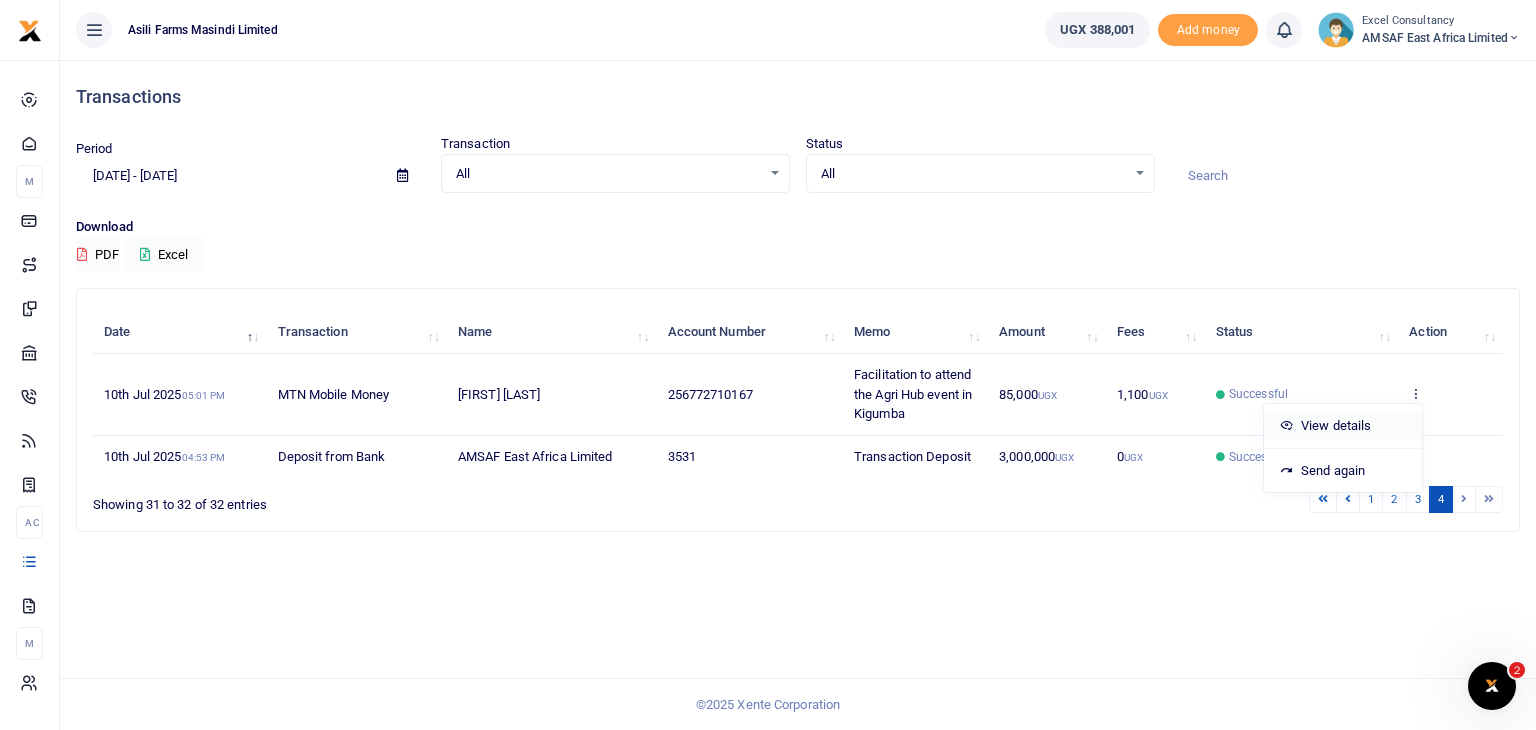 click on "View details" at bounding box center (1343, 426) 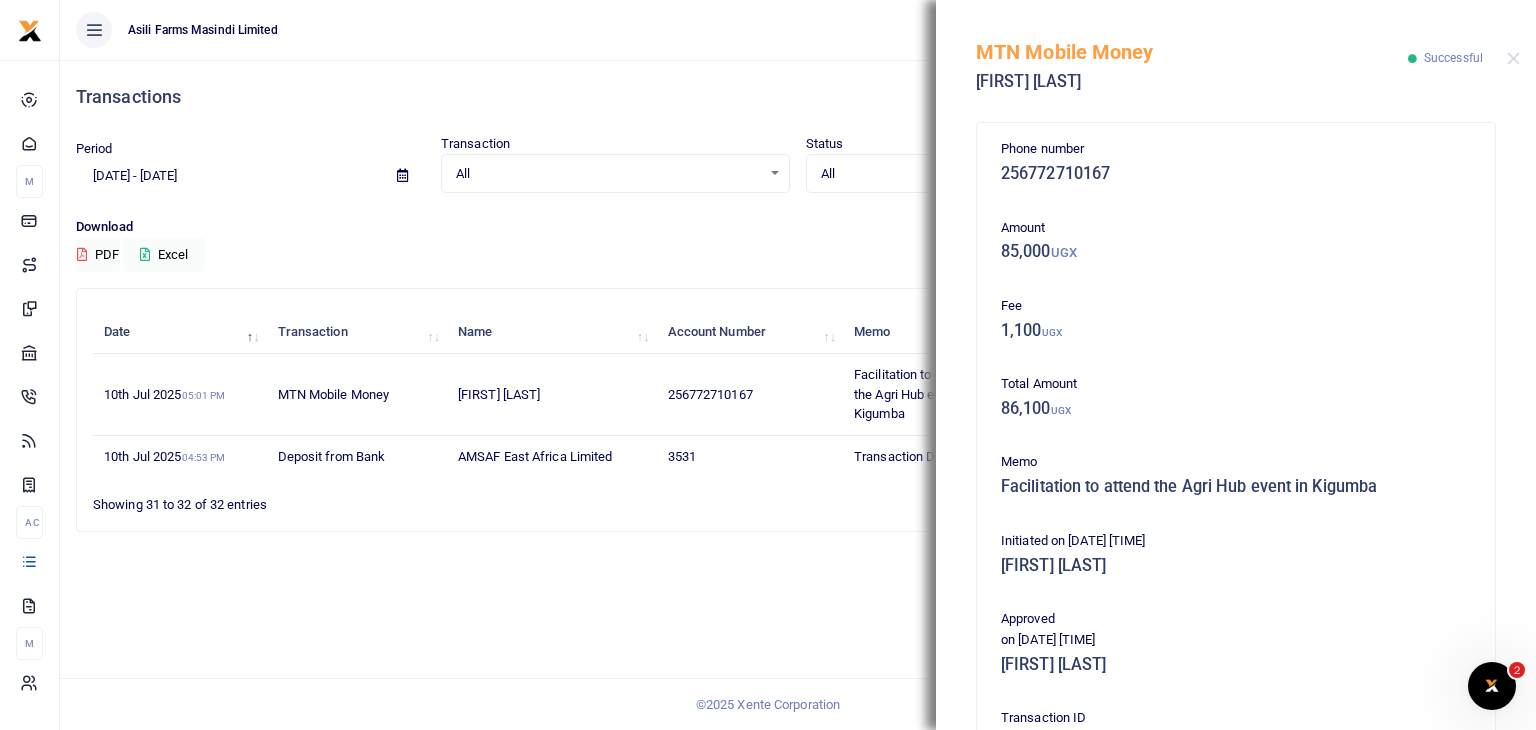 scroll, scrollTop: 418, scrollLeft: 0, axis: vertical 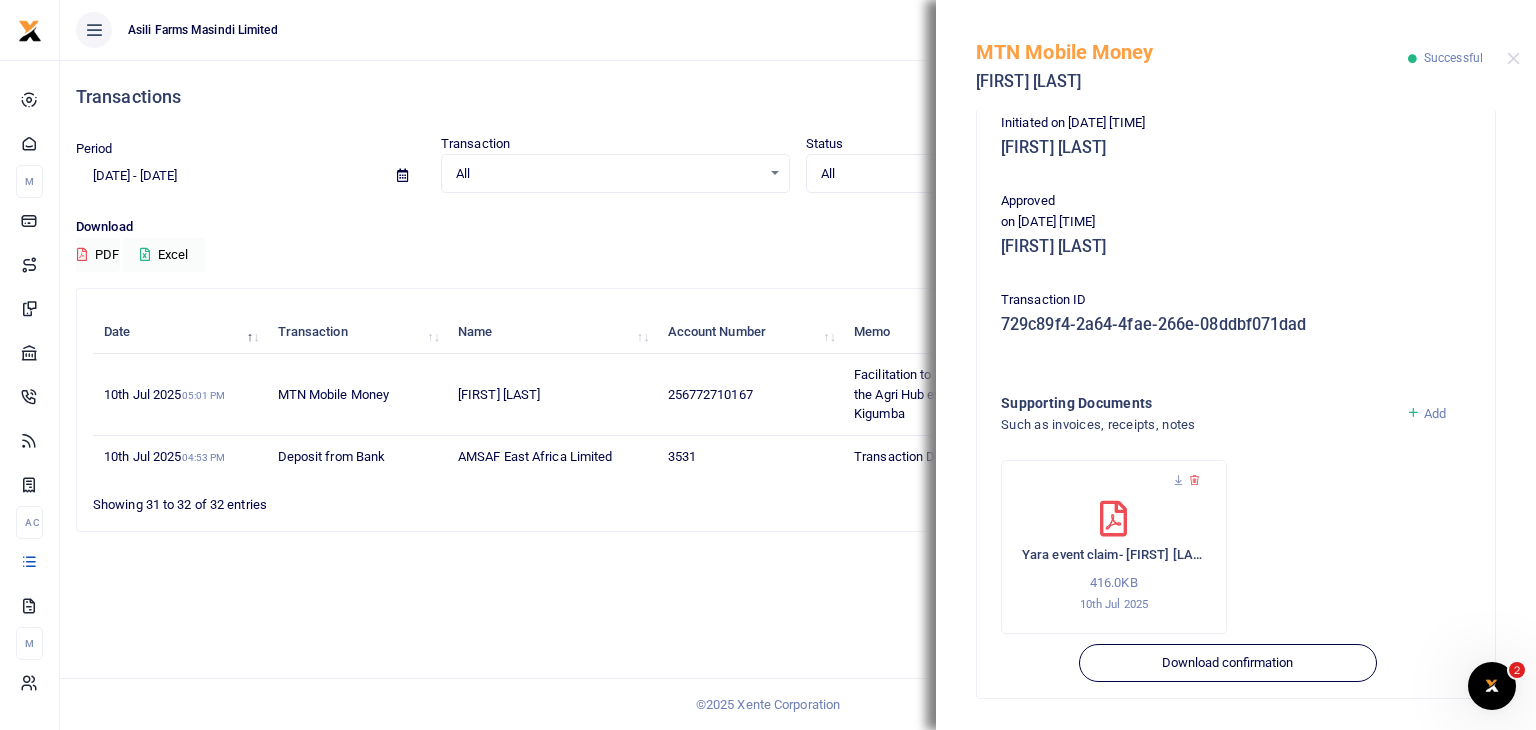 click at bounding box center (1113, 519) 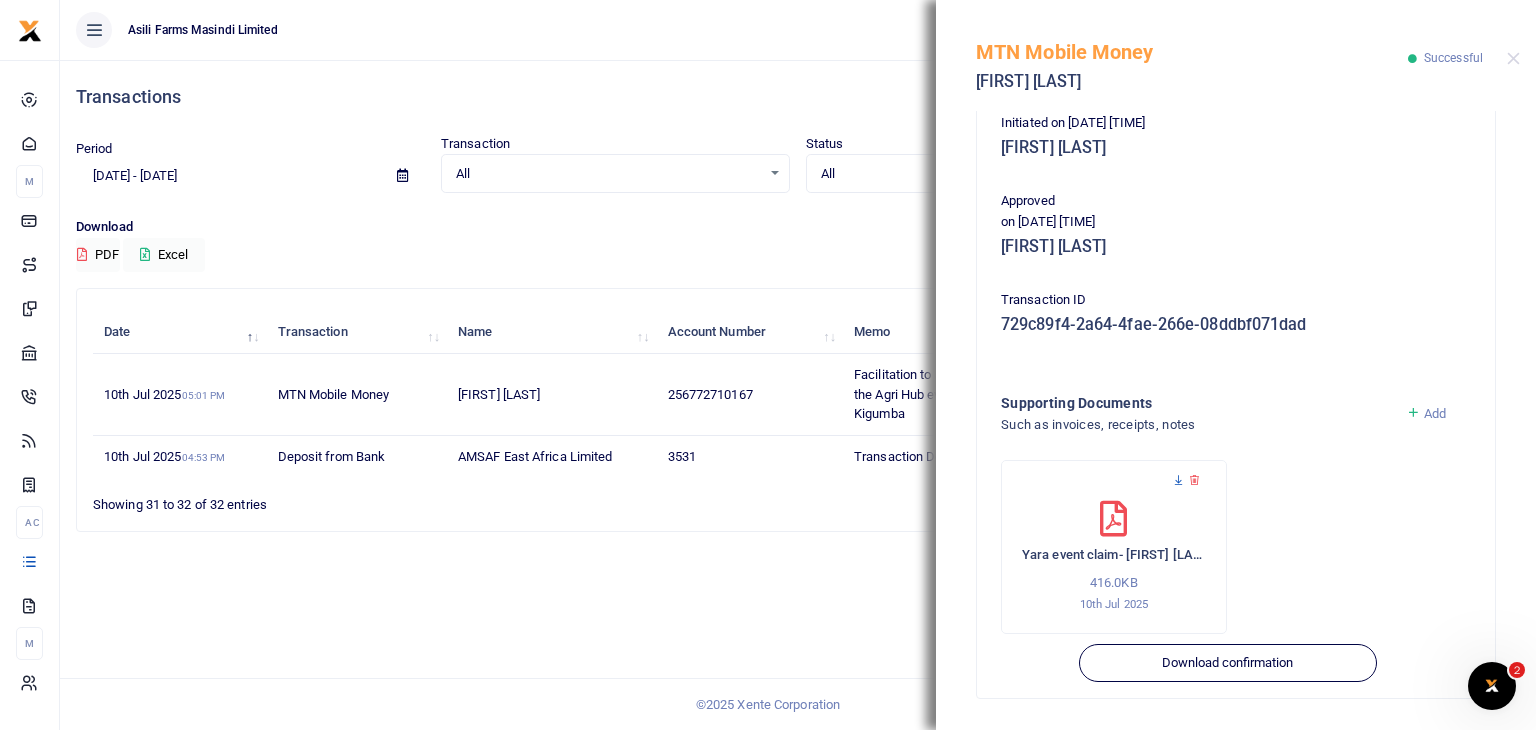 click at bounding box center [1178, 480] 